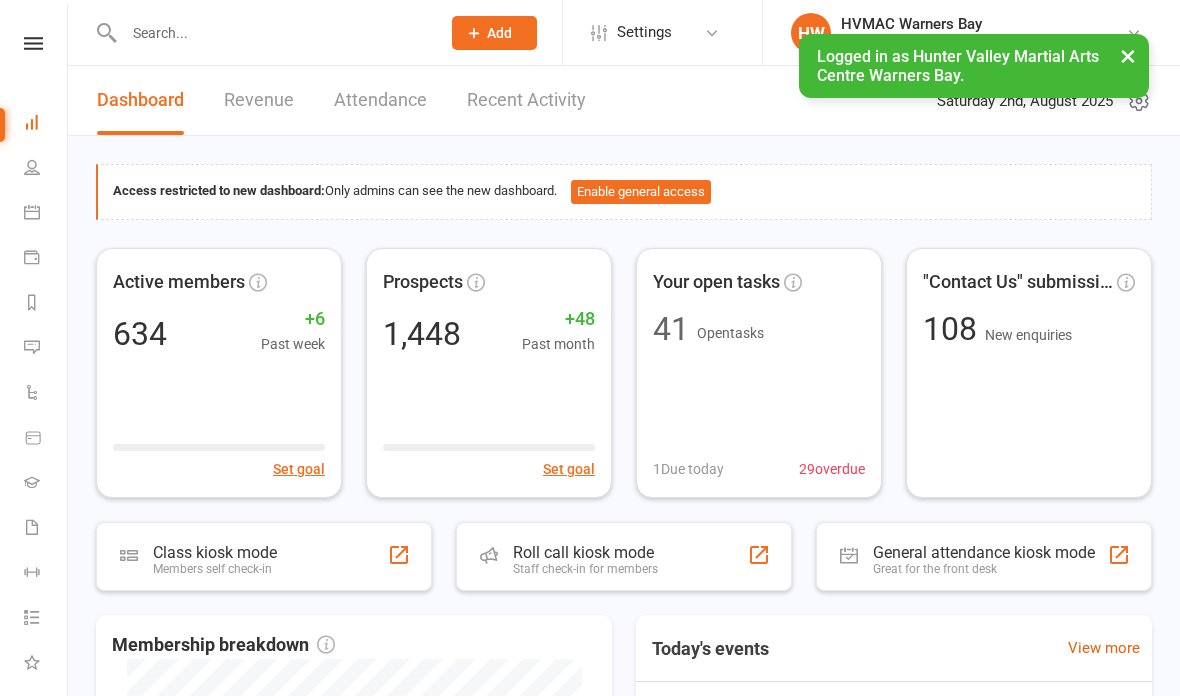 scroll, scrollTop: 0, scrollLeft: 0, axis: both 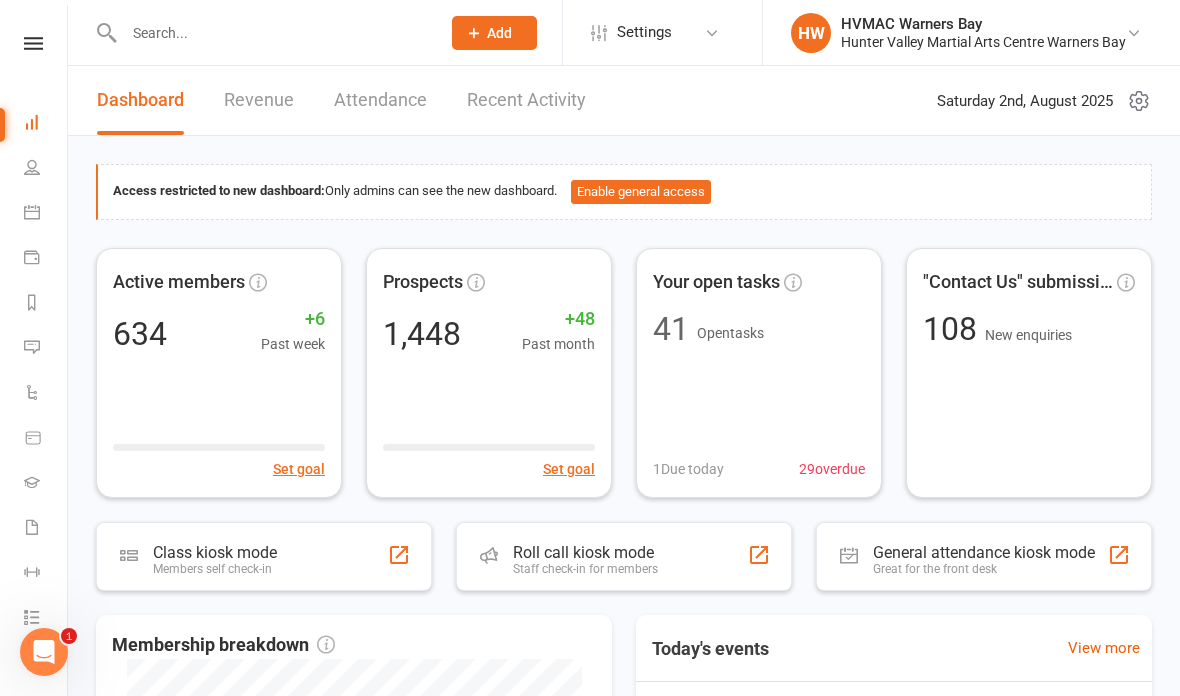 click at bounding box center [32, 212] 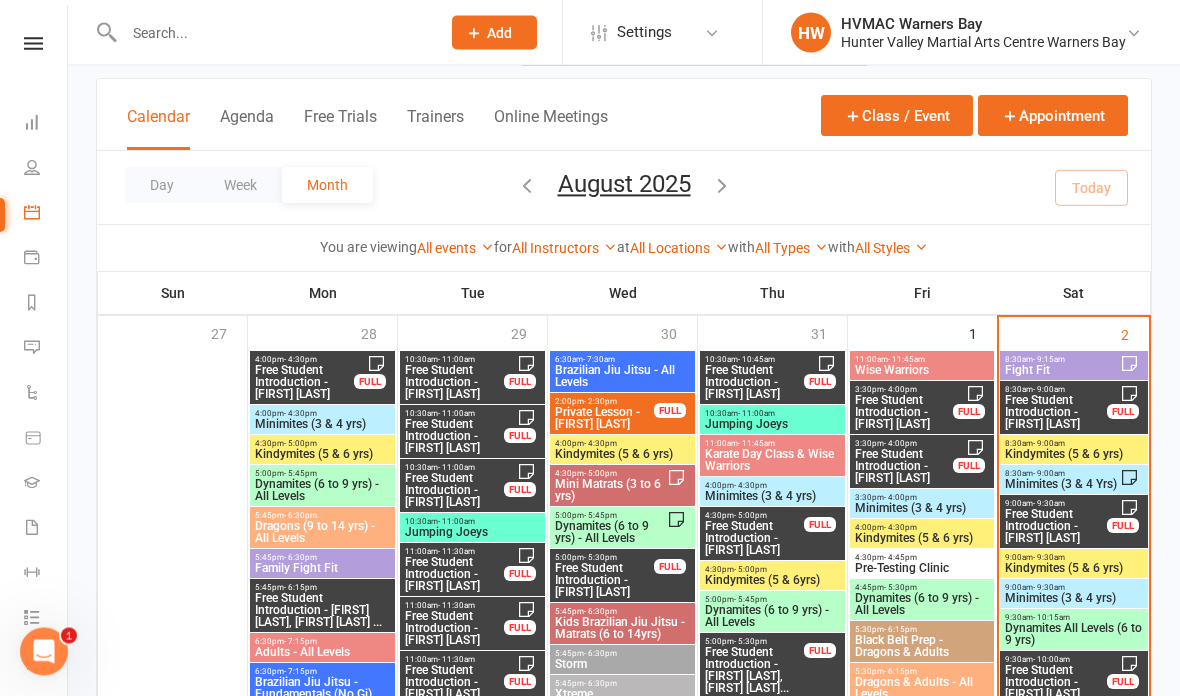 click on "Free Student Introduction - Mason Moon" at bounding box center (1056, 413) 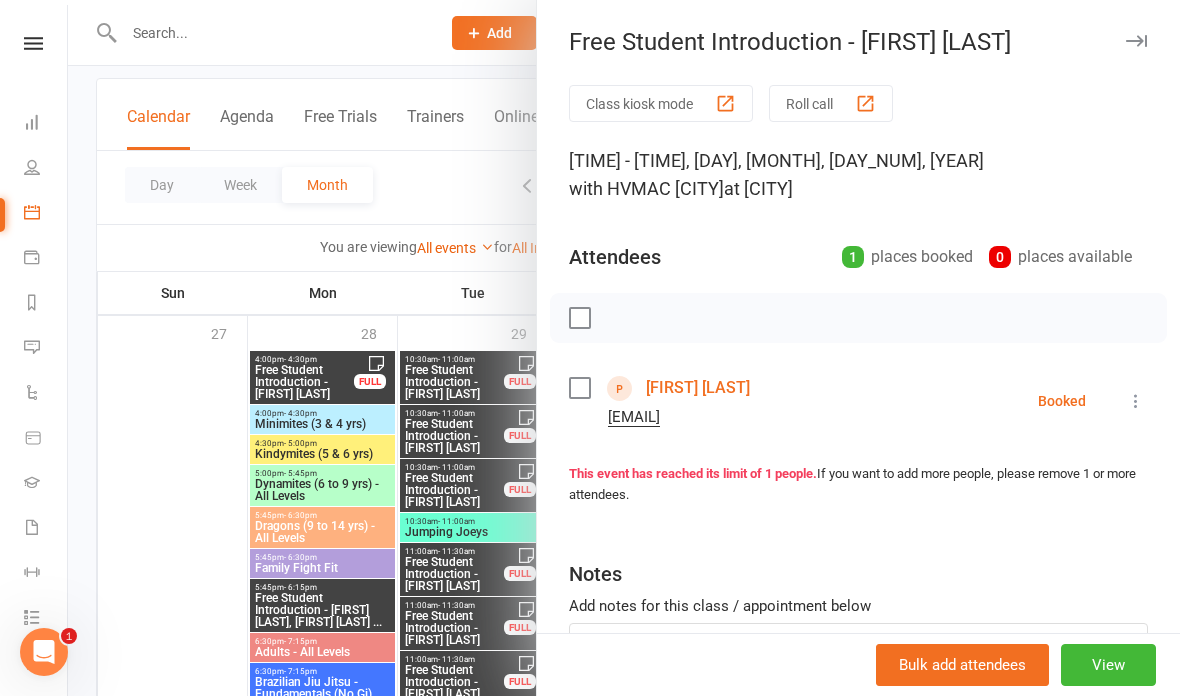 click at bounding box center (1136, 401) 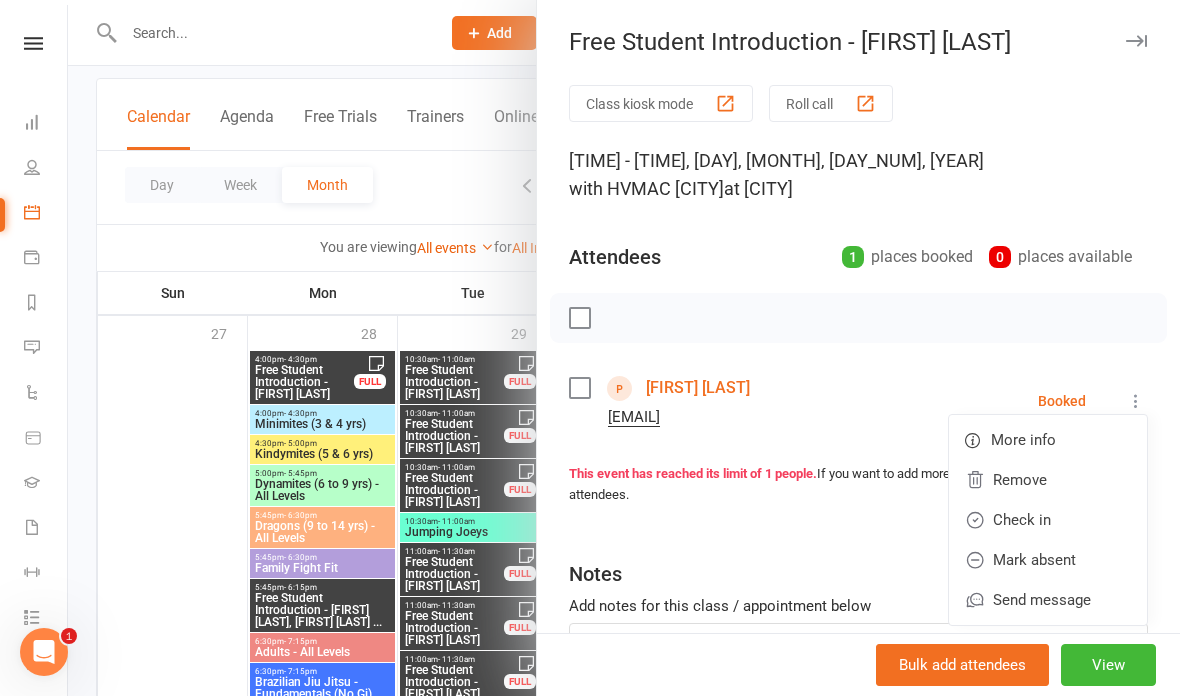 click on "Class kiosk mode  Roll call  8:30 AM - 9:00 AM, Saturday, August, 2, 2025 with HVMAC Warners Bay  at  Warners Bay  Attendees  1  places booked 0  places available   Mason Moon  amandamoon90@outlook.com Booked More info  Remove  Check in  Mark absent  Send message  This event has reached its limit of 1 people.  If you want to add more people, please remove 1 or more attendees. Notes  Add notes for this class / appointment below Minimite" at bounding box center (858, 437) 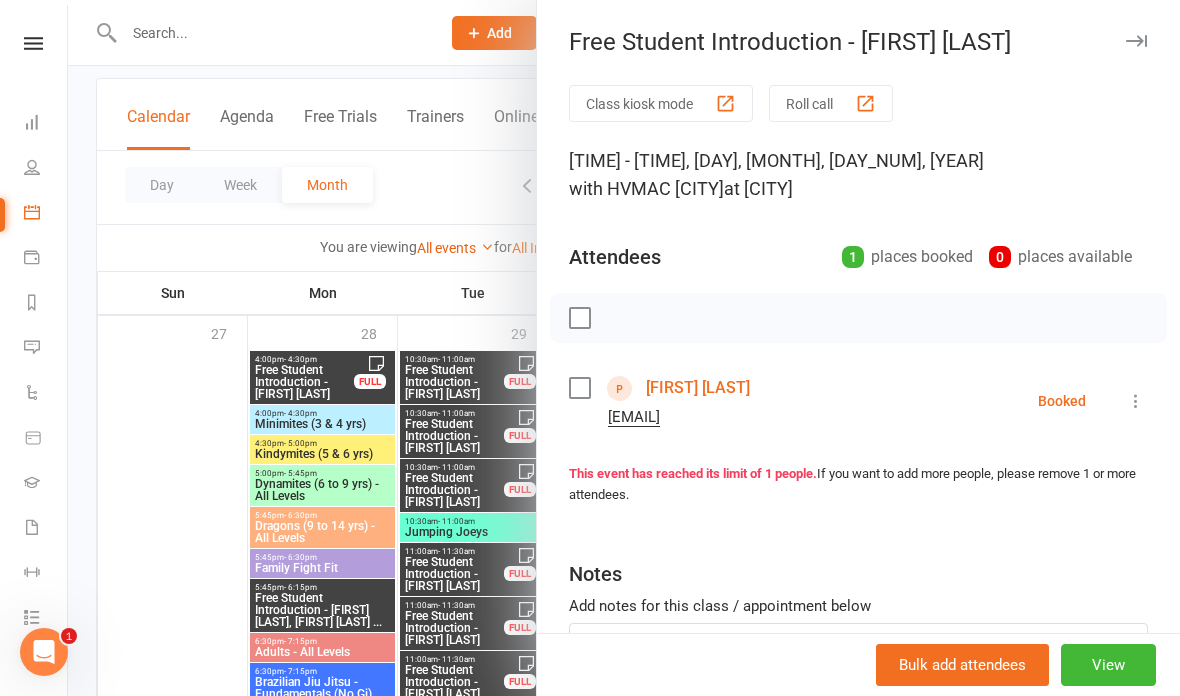 scroll, scrollTop: 0, scrollLeft: 0, axis: both 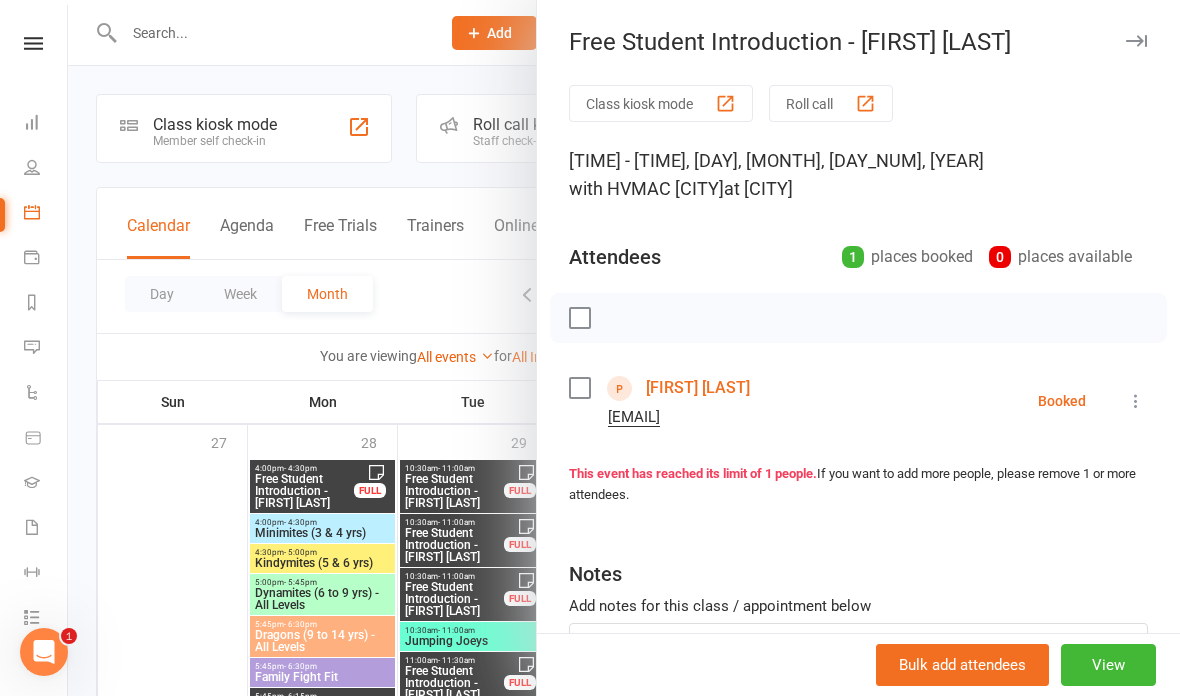 click at bounding box center [624, 348] 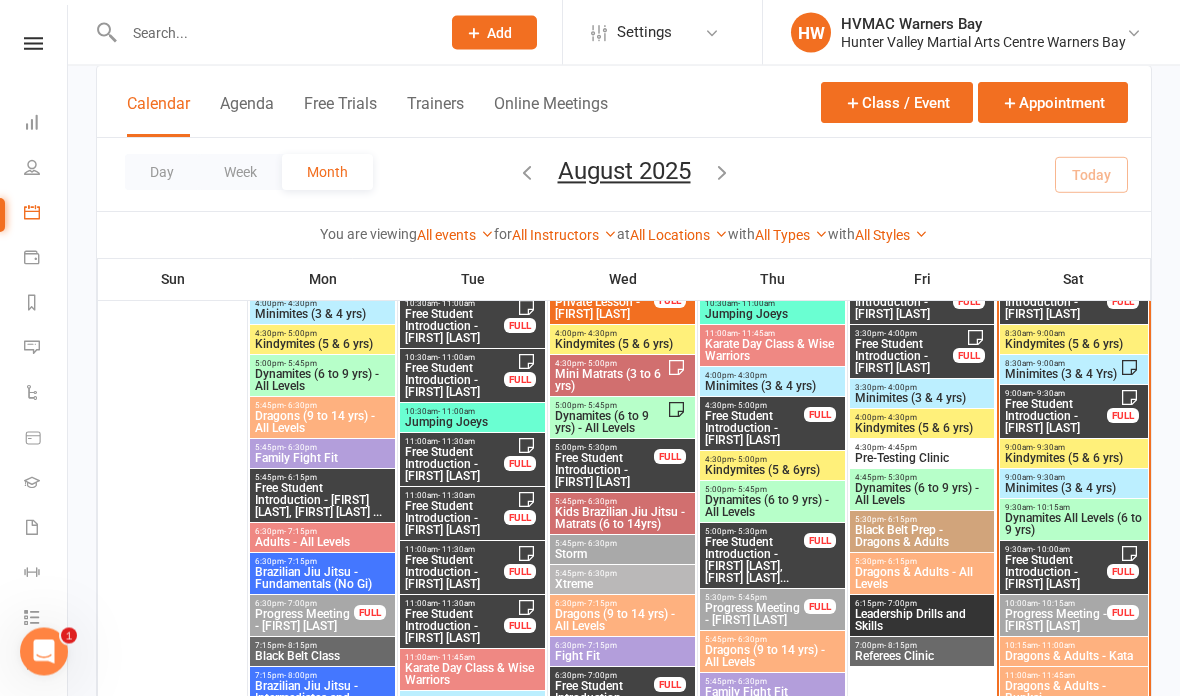 scroll, scrollTop: 219, scrollLeft: 0, axis: vertical 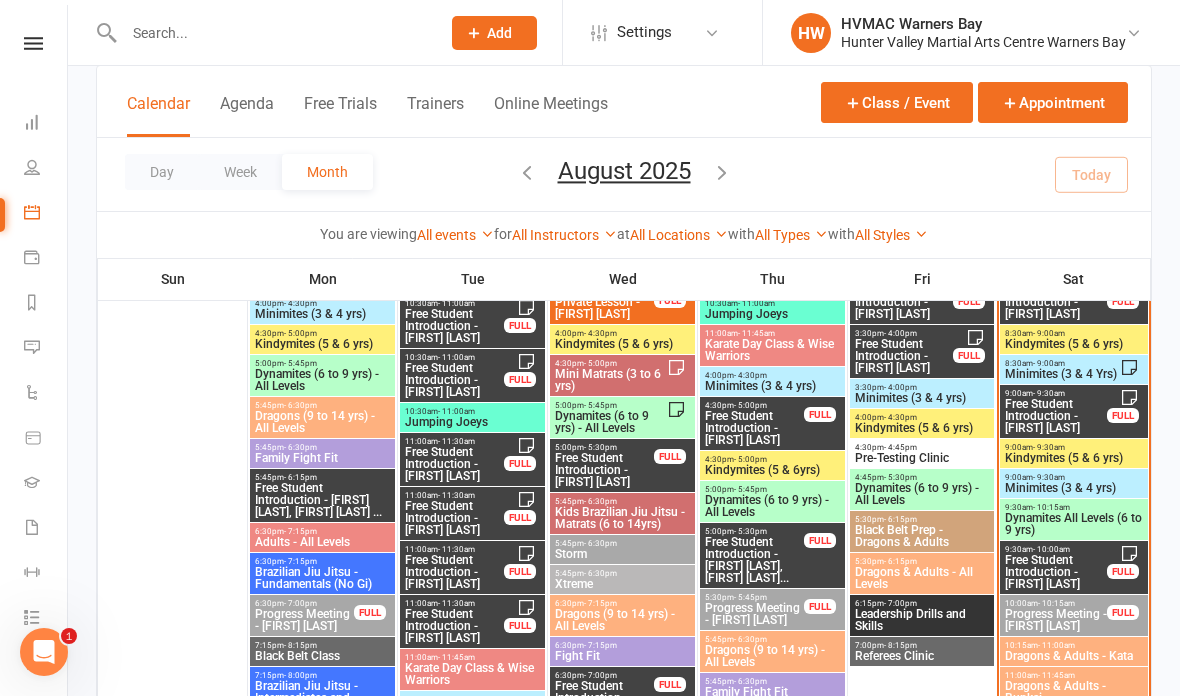 click on "Progress Meeting - Elijah Edwards" at bounding box center [1056, 620] 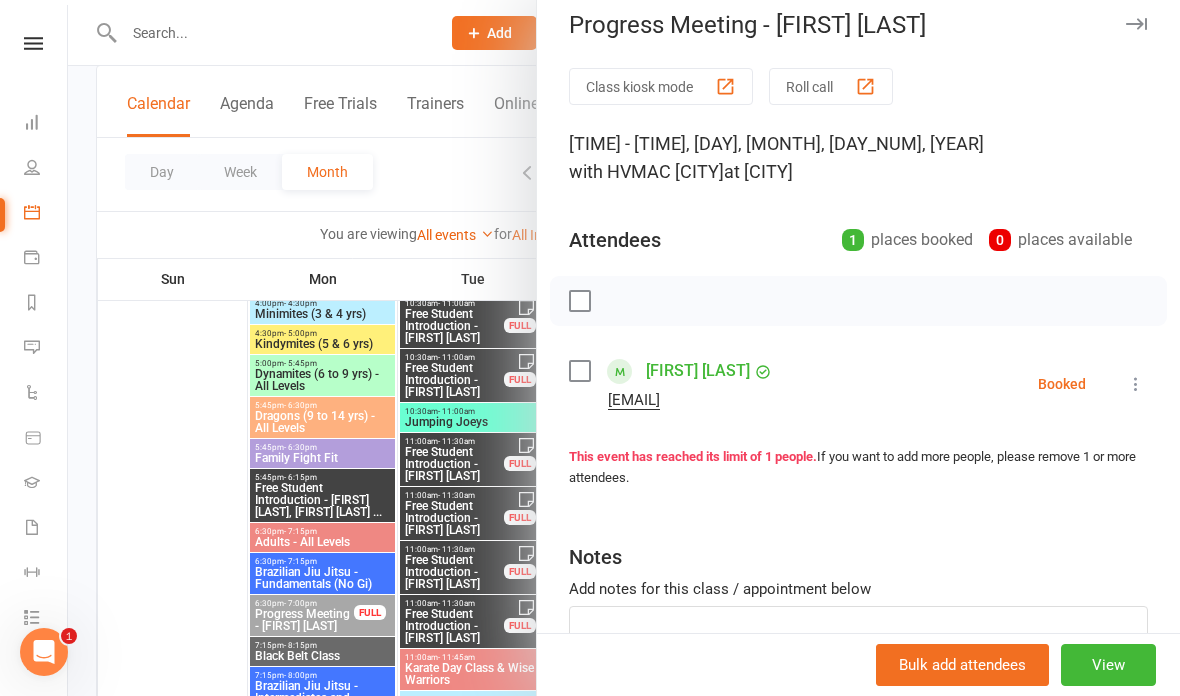 scroll, scrollTop: 10, scrollLeft: 0, axis: vertical 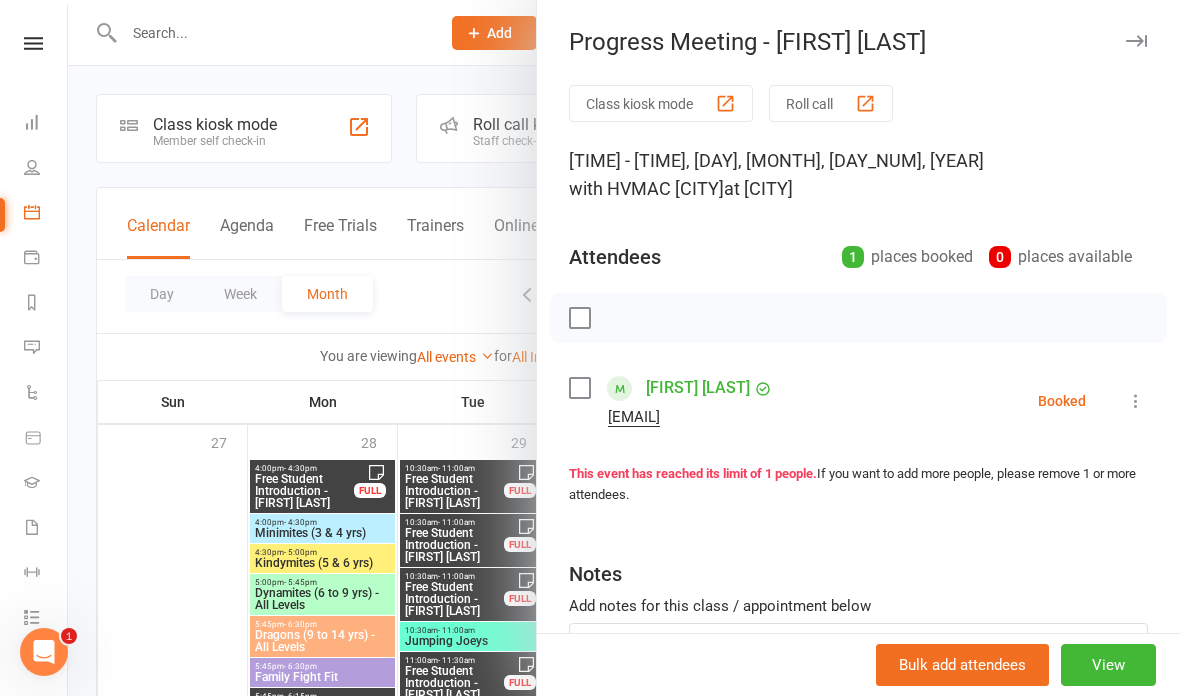 click at bounding box center (624, 348) 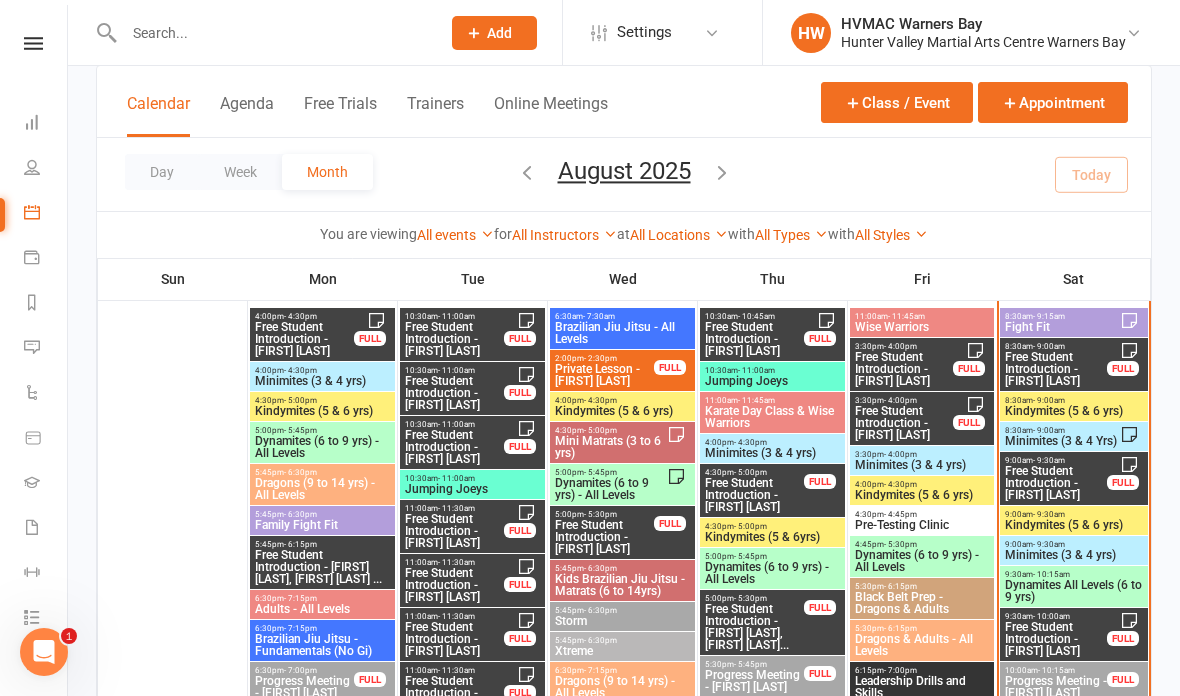 scroll, scrollTop: 151, scrollLeft: 0, axis: vertical 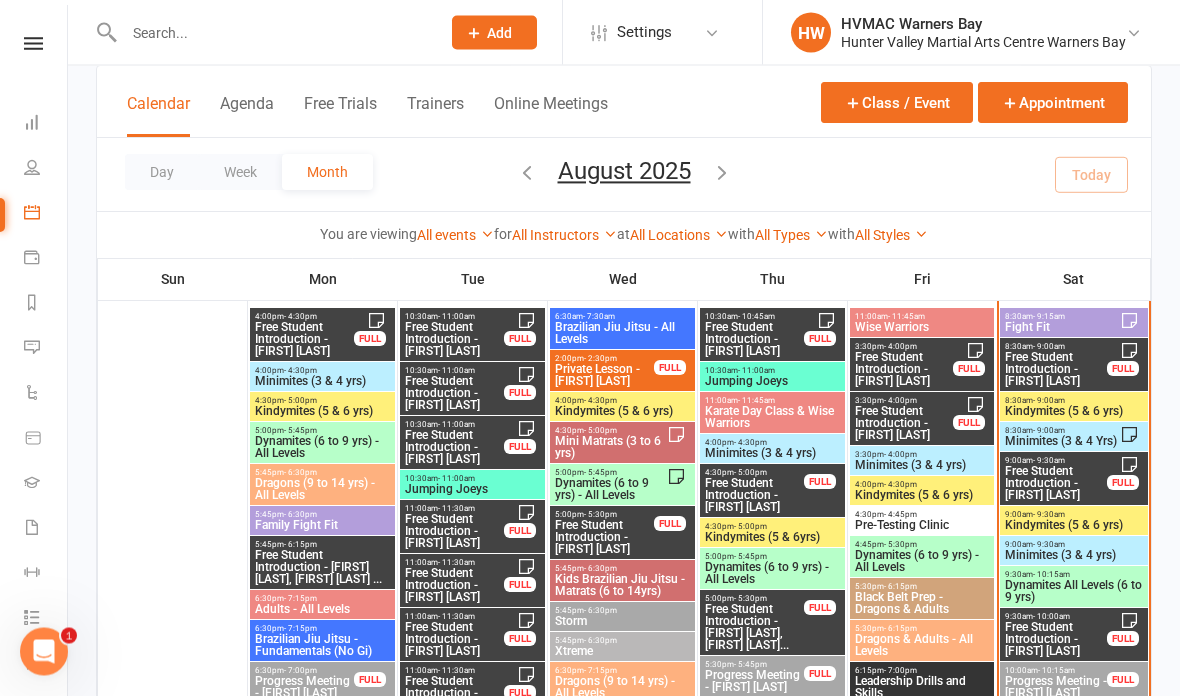 click on "Free Student Introduction - Mason Moon" at bounding box center [1056, 370] 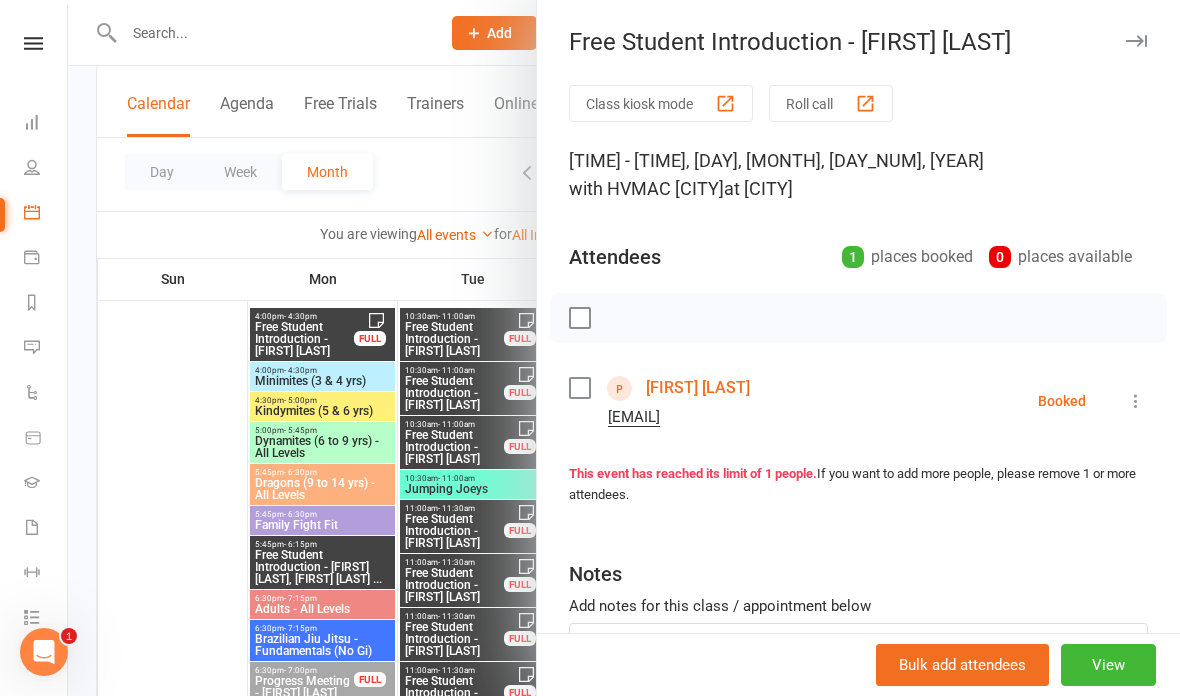 click at bounding box center [1136, 401] 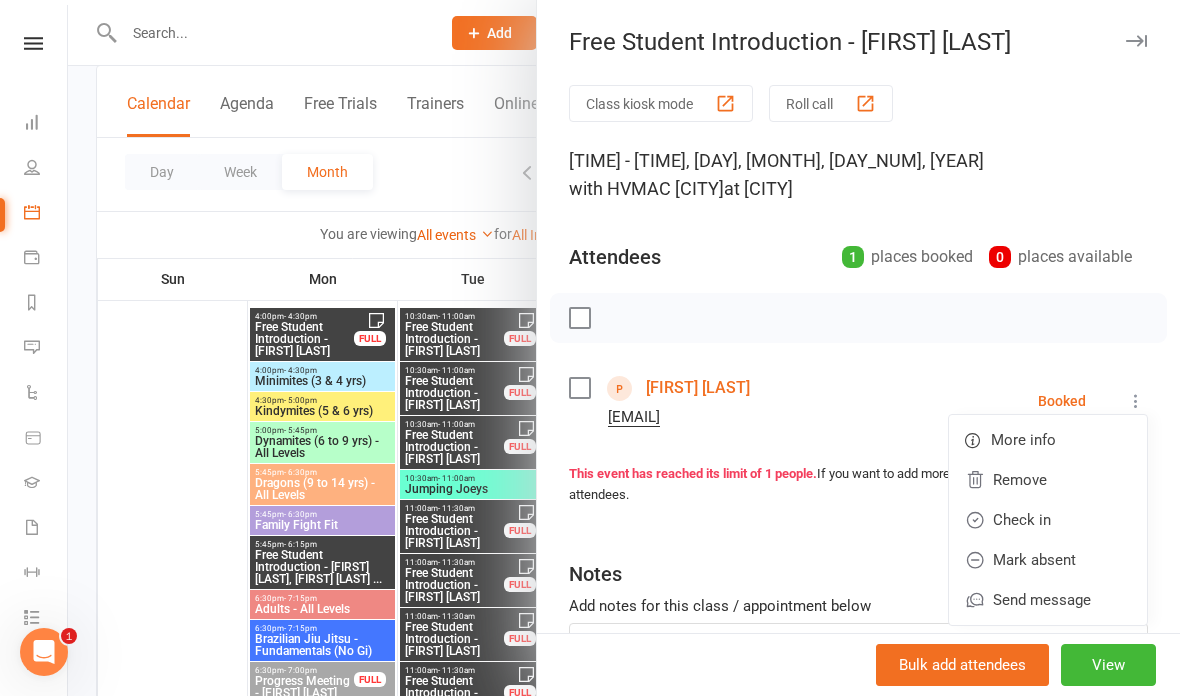 click on "Check in" at bounding box center (1048, 520) 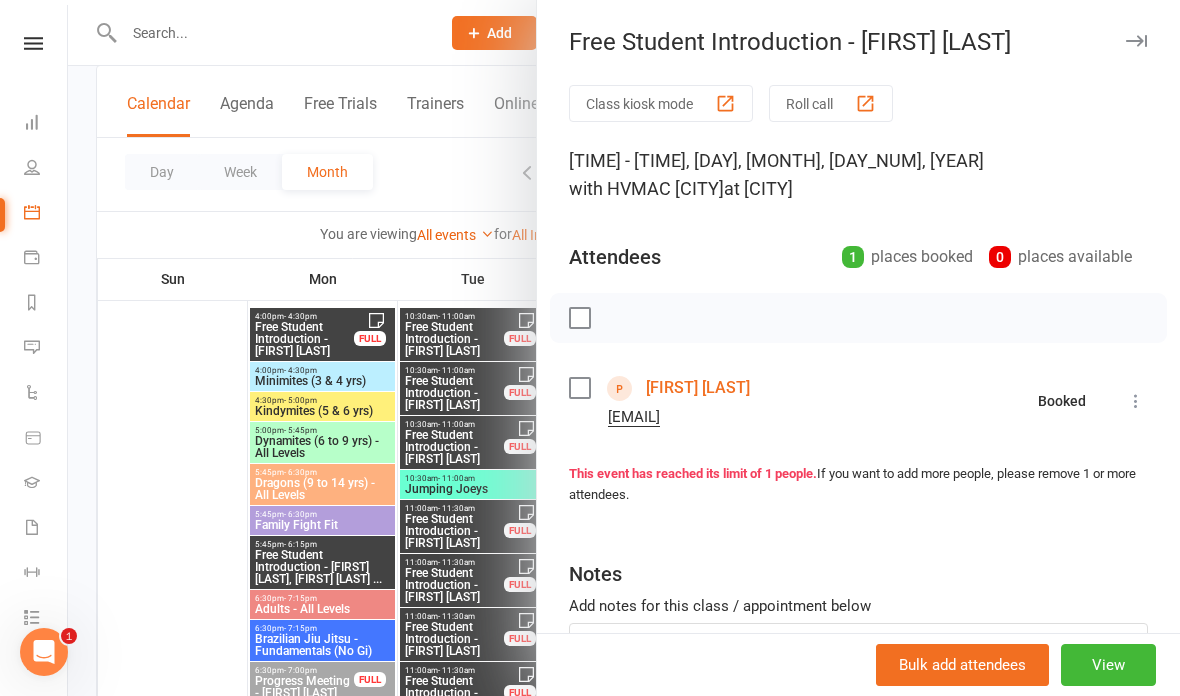 click at bounding box center (624, 348) 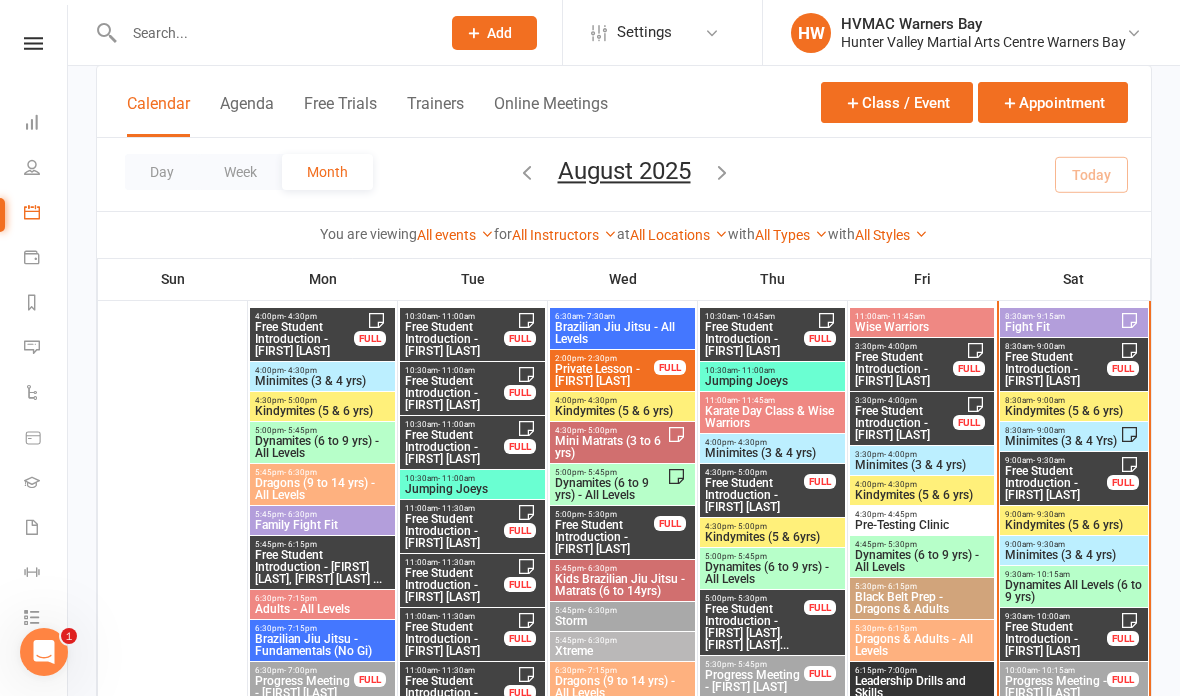 click on "Free Student Introduction - Max Lyons" at bounding box center (1056, 483) 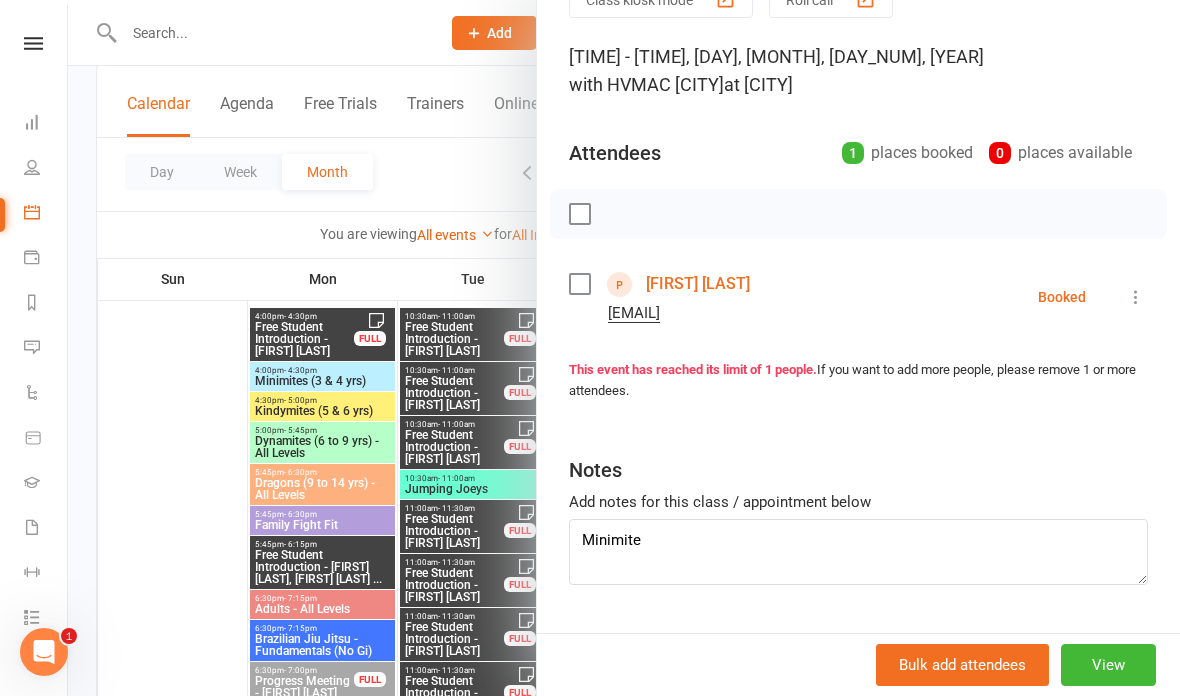 scroll, scrollTop: 122, scrollLeft: 0, axis: vertical 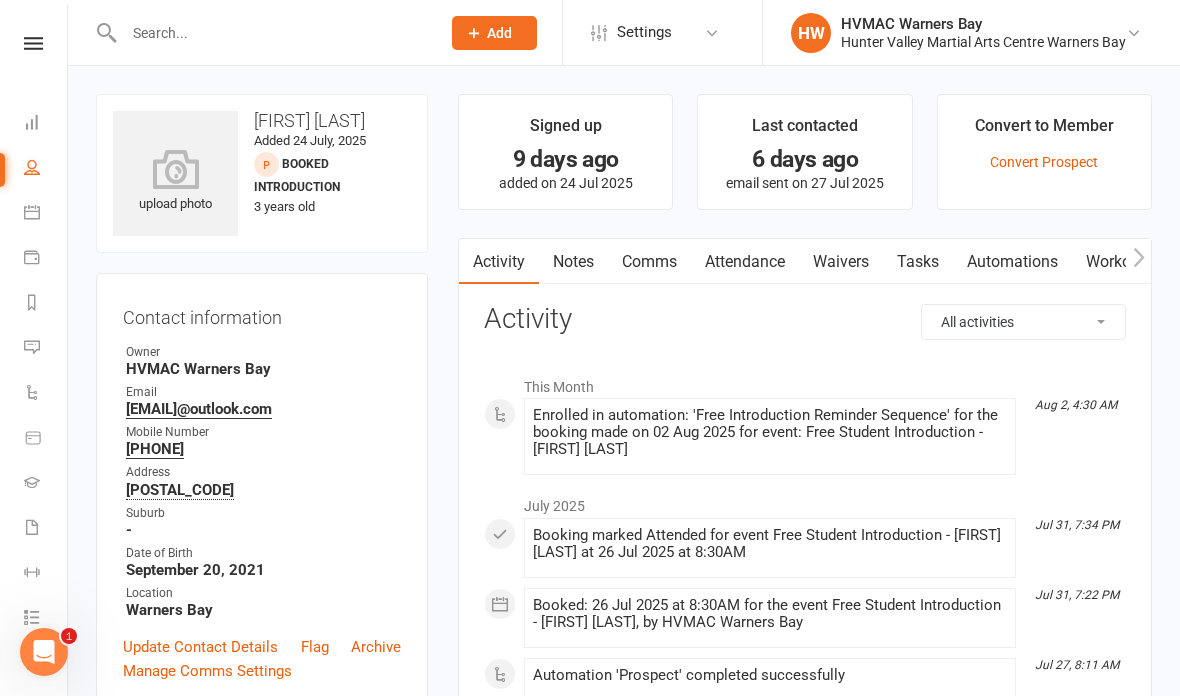 click on "Waivers" at bounding box center (841, 262) 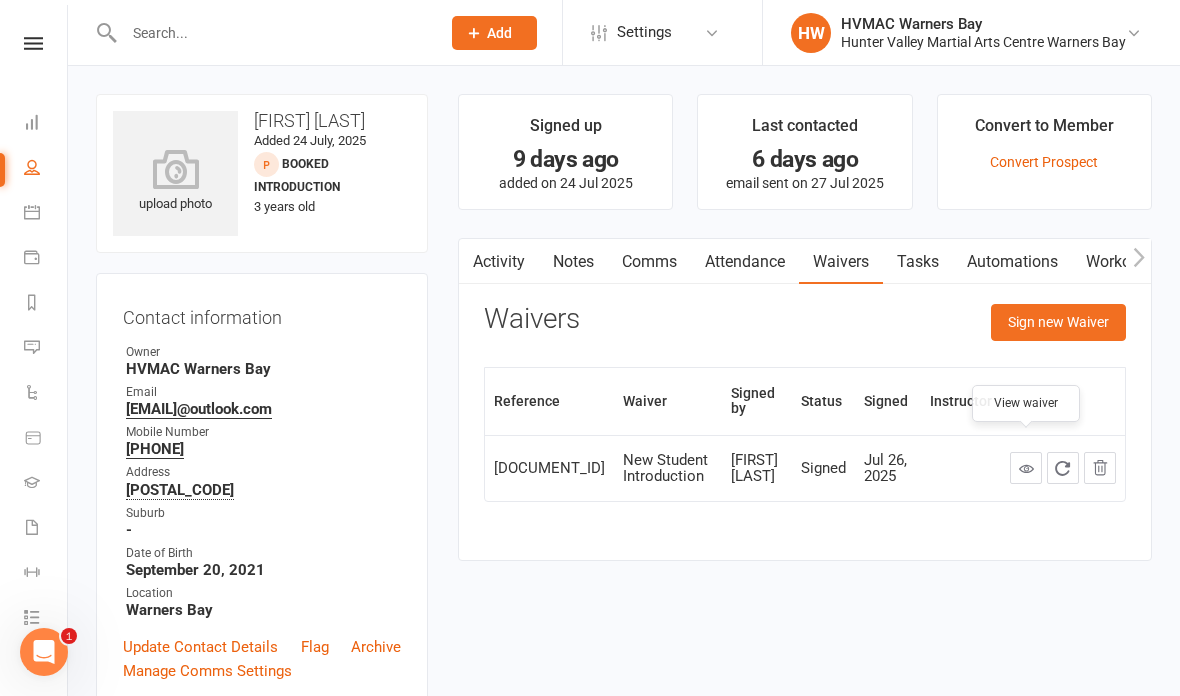 click at bounding box center (1026, 468) 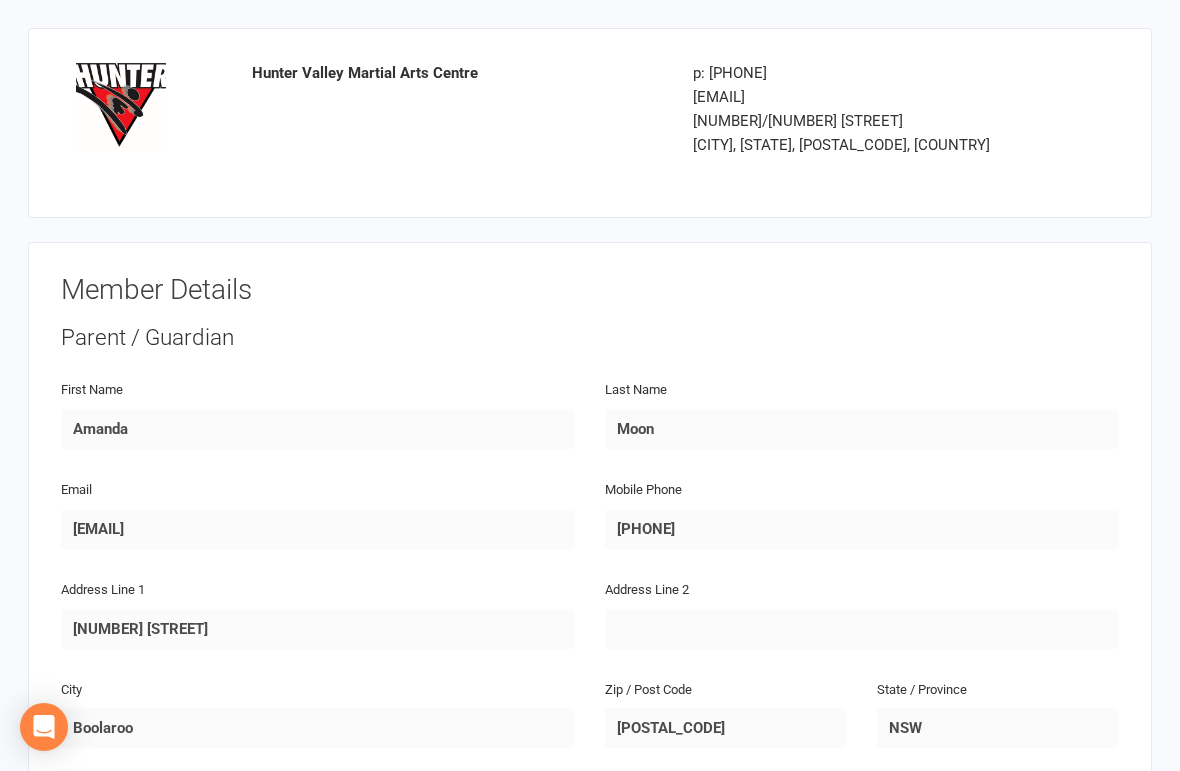 scroll, scrollTop: 0, scrollLeft: 0, axis: both 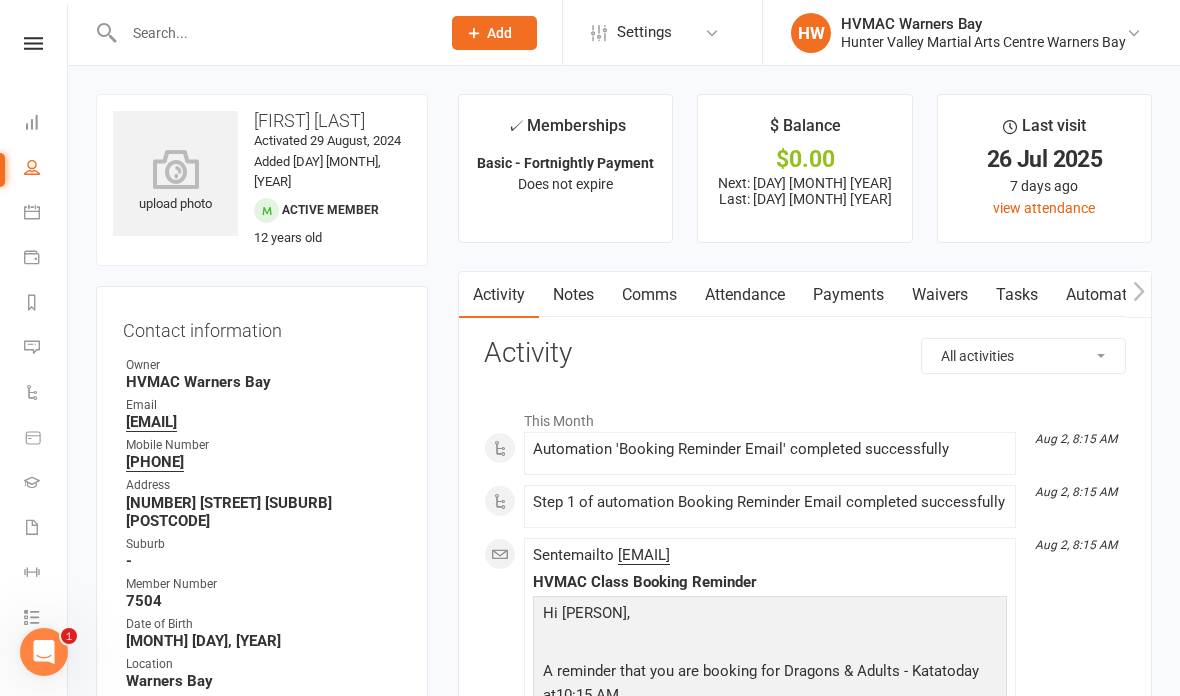 click on "Notes" at bounding box center (573, 295) 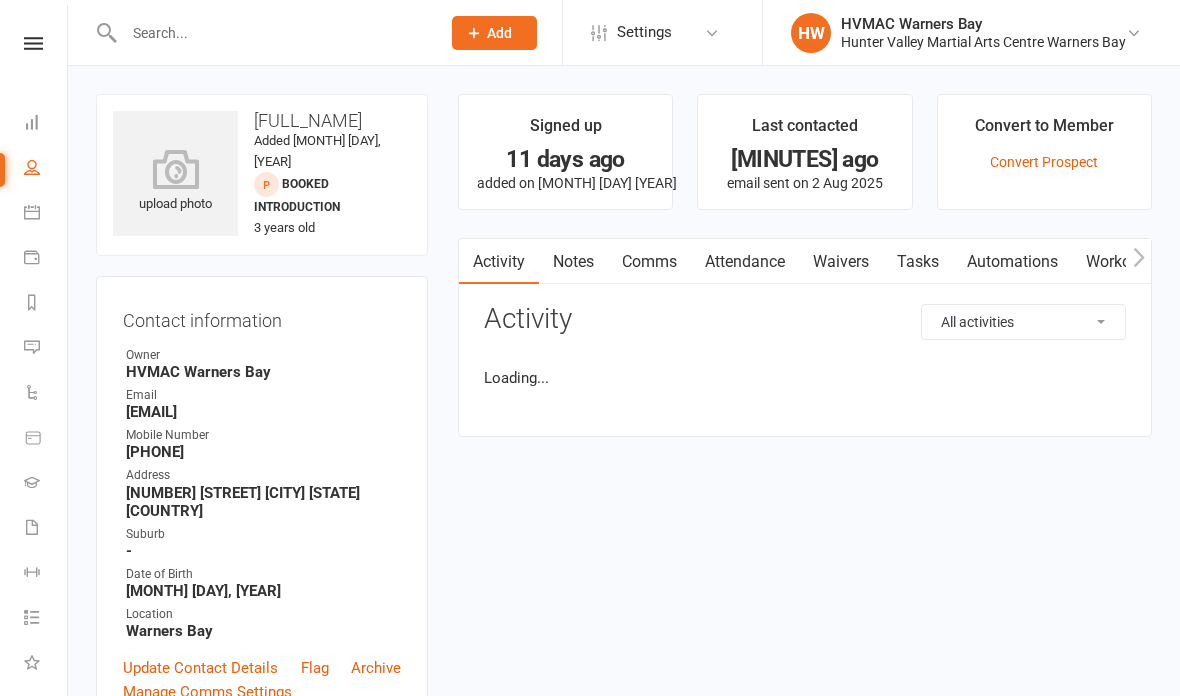 scroll, scrollTop: 0, scrollLeft: 0, axis: both 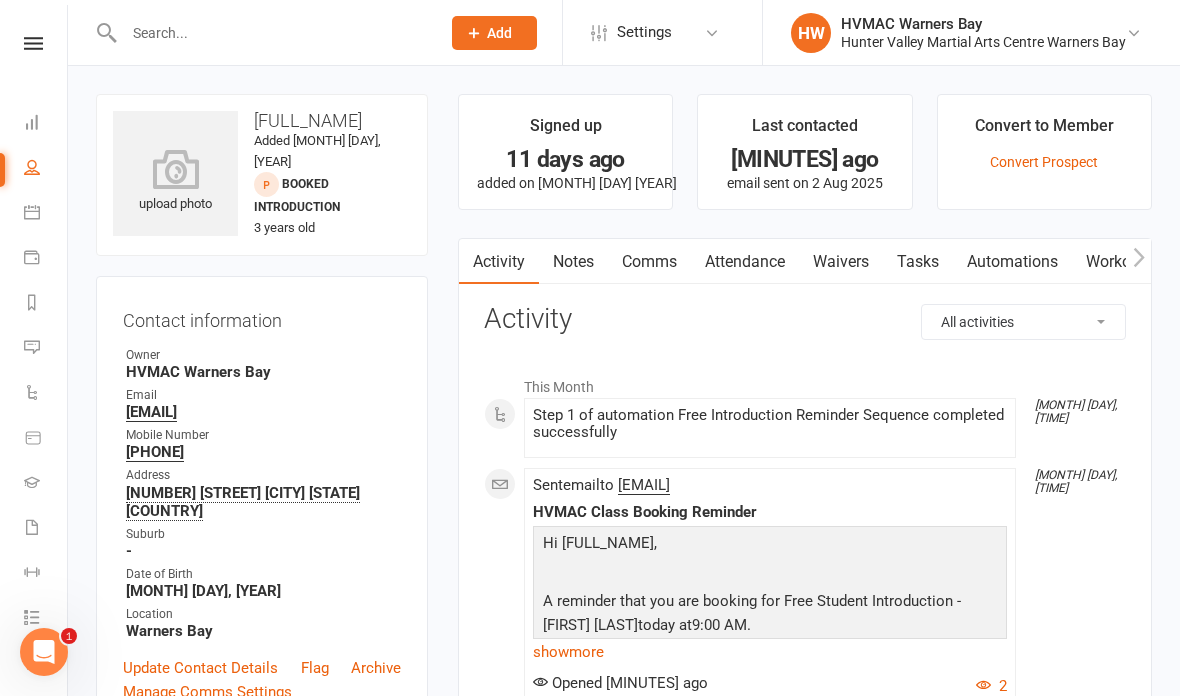click on "Waivers" at bounding box center (841, 262) 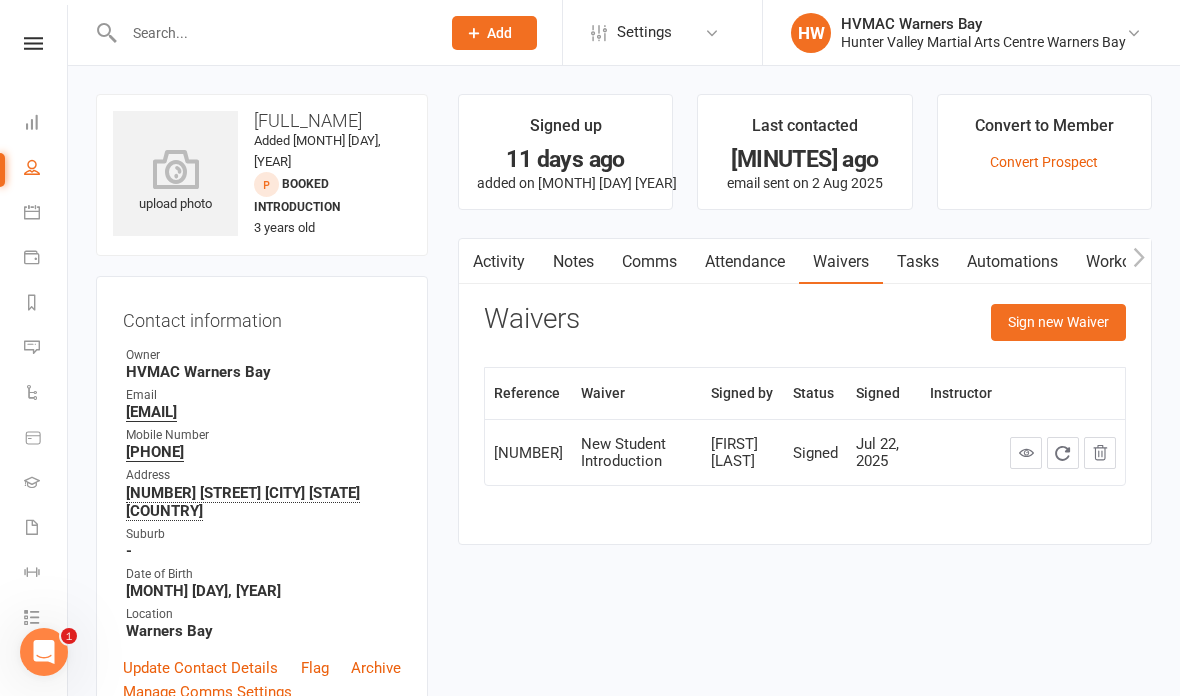 click at bounding box center (1026, 452) 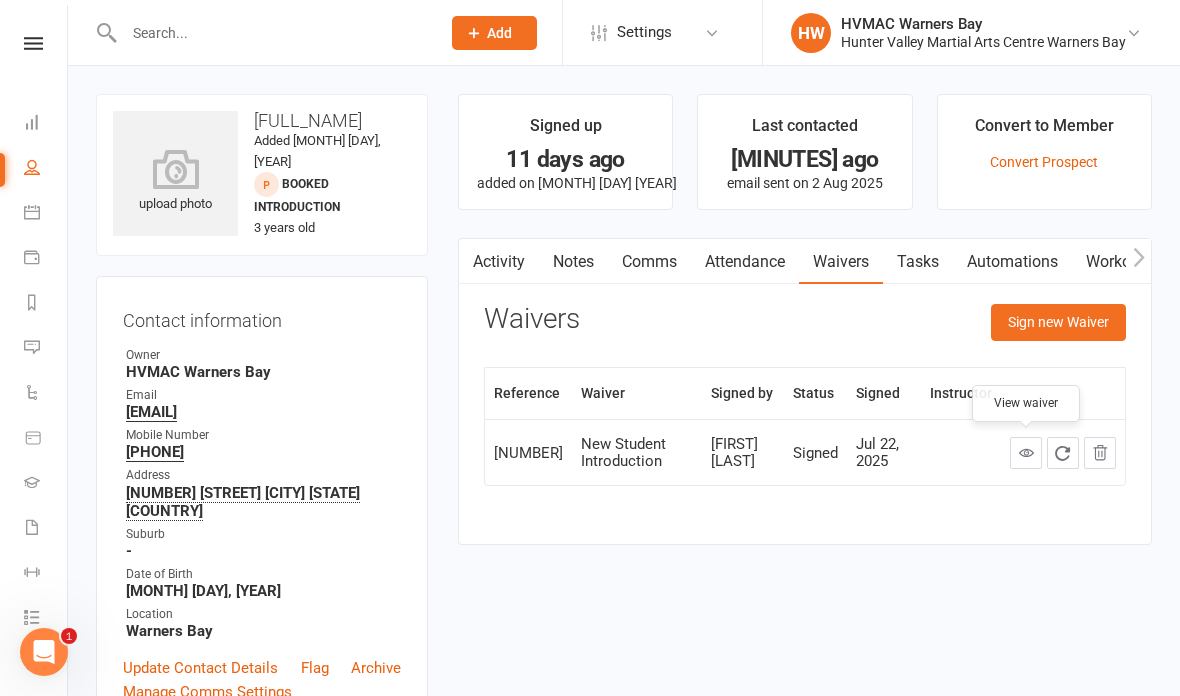 click on "Sign new Waiver" at bounding box center (1058, 322) 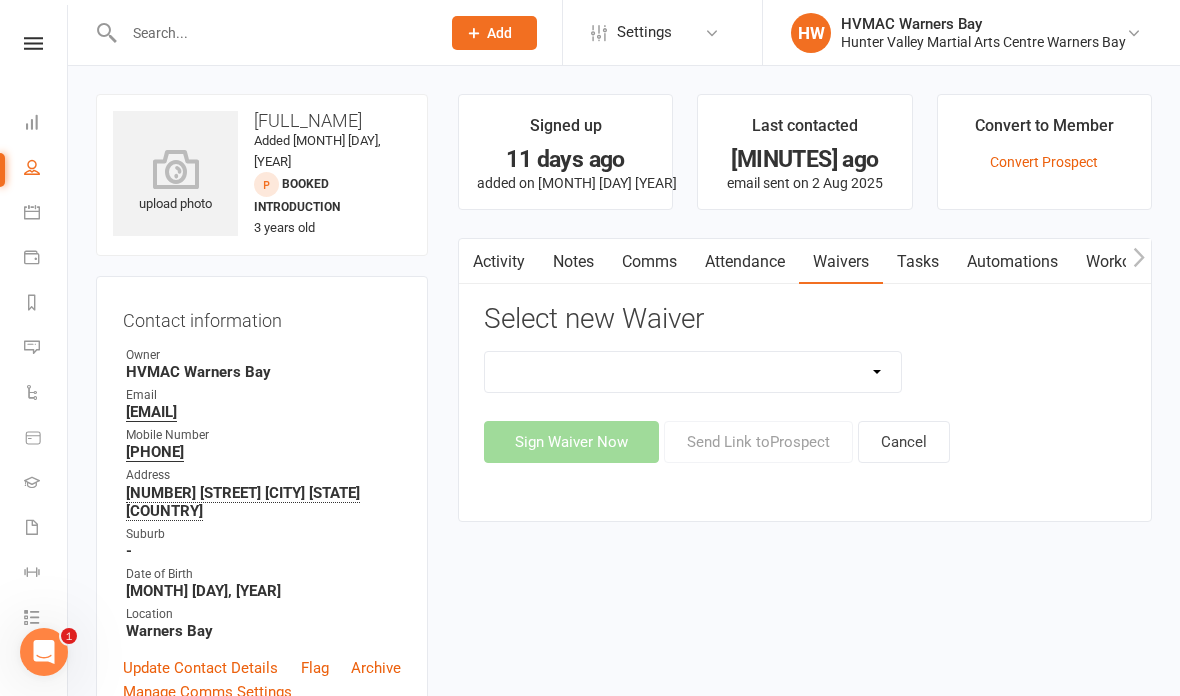 click on "Cancellation Form Cancellation Form - Kinder Kicks Fitness Challenge Goals Assessment Hold Form Membership Downgrade Form Membership Form Membership Form - Black Belt Membership Form - Brazilian Jiu Jitsu Membership Form - Family Membership Form - Fight Fit Membership Form - Kinder Kicks Membership Form - Kinder Kicks (PIF) Membership Form - Kindymites/Minimites Membership Form - Kobudo Membership Form - parent part payment Membership Upgrade Form 2023 New Student Introduction PIF & Lesson Block Memberships Program Goals Assessment - 1st Kyu Program Goals Assessment - Coloured Belts Special Events Update Of Payment Details" at bounding box center [693, 372] 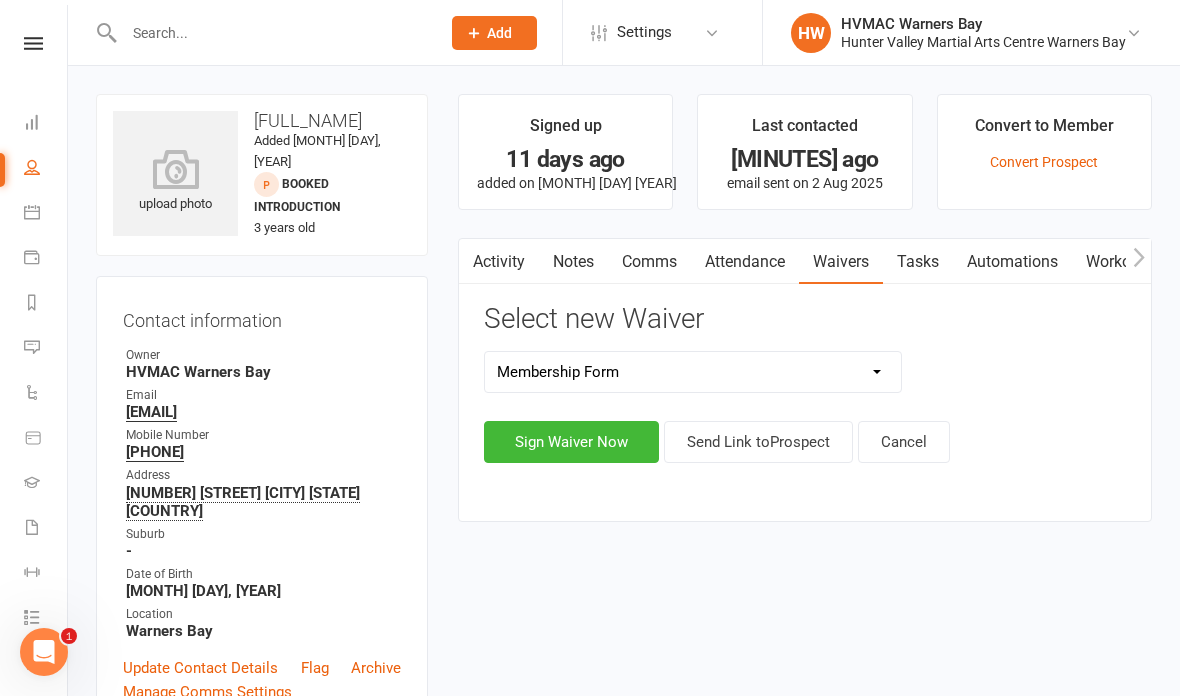 click on "Sign Waiver Now" at bounding box center [571, 442] 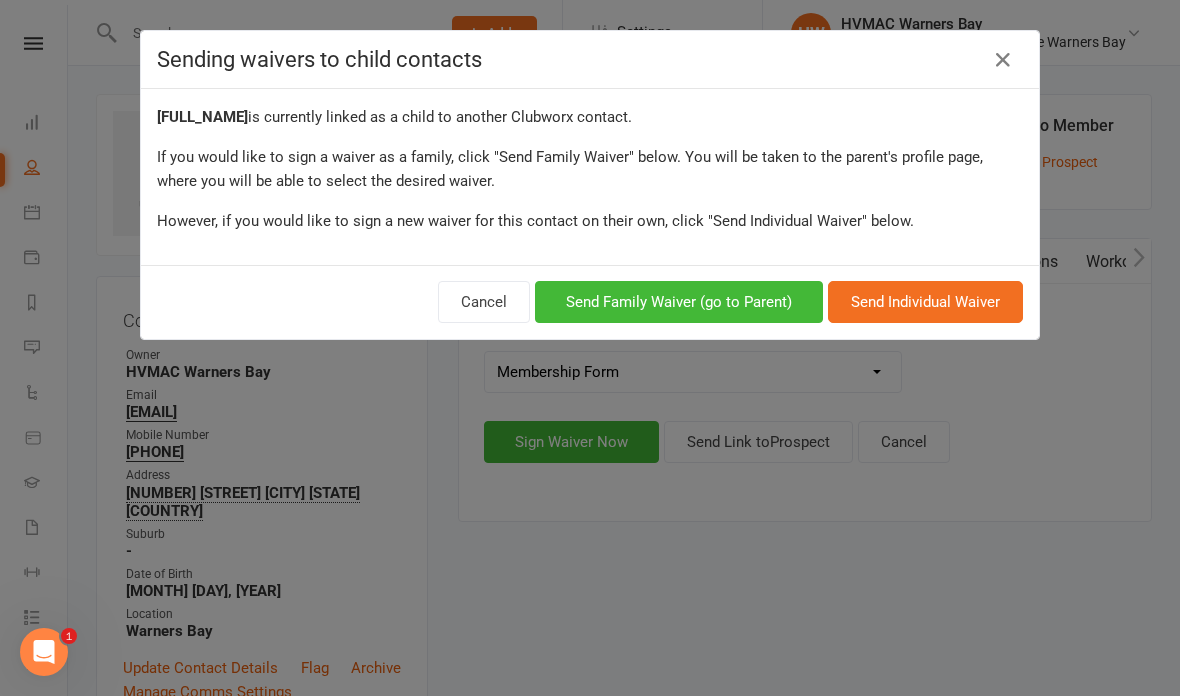 click on "Send Family Waiver (go to Parent)" at bounding box center [679, 302] 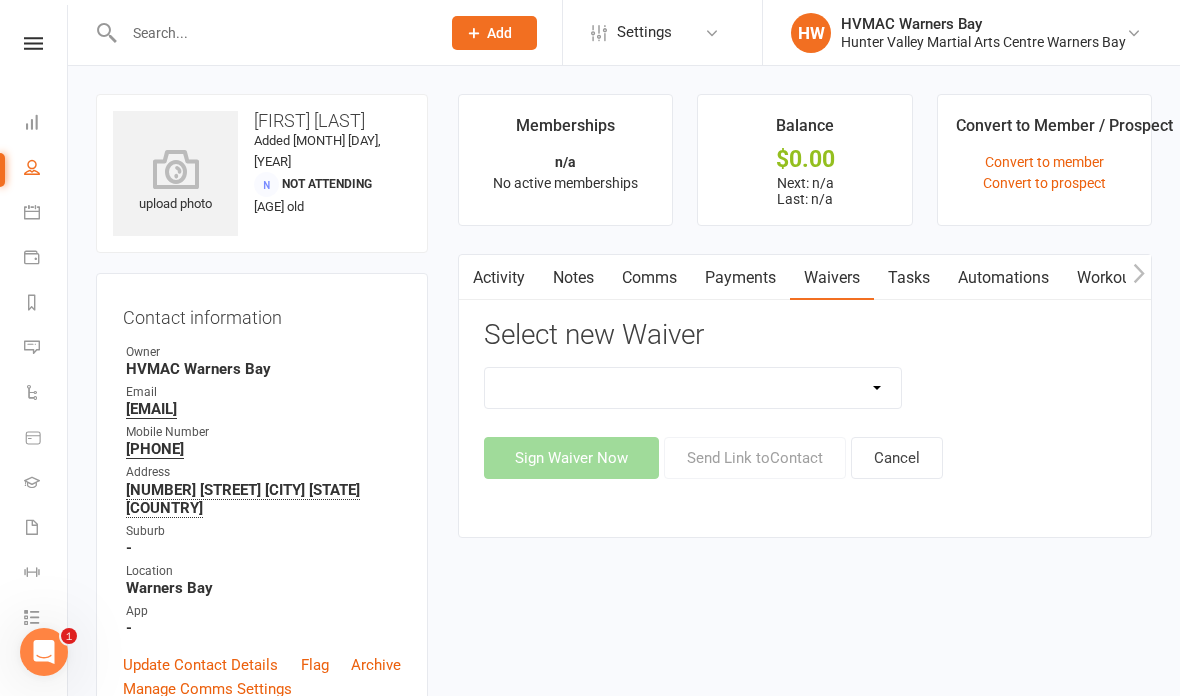 click on "Cancellation Form Cancellation Form - Kinder Kicks Fitness Challenge Goals Assessment Hold Form Membership Downgrade Form Membership Form Membership Form - Black Belt Membership Form - Brazilian Jiu Jitsu Membership Form - Family Membership Form - Fight Fit Membership Form - Kinder Kicks Membership Form - Kinder Kicks (PIF) Membership Form - Kindymites/Minimites Membership Form - Kobudo Membership Form - parent part payment Membership Upgrade Form 2023 New Student Introduction PIF & Lesson Block Memberships Program Goals Assessment - 1st Kyu Program Goals Assessment - Coloured Belts Special Events Update Of Payment Details" at bounding box center (693, 388) 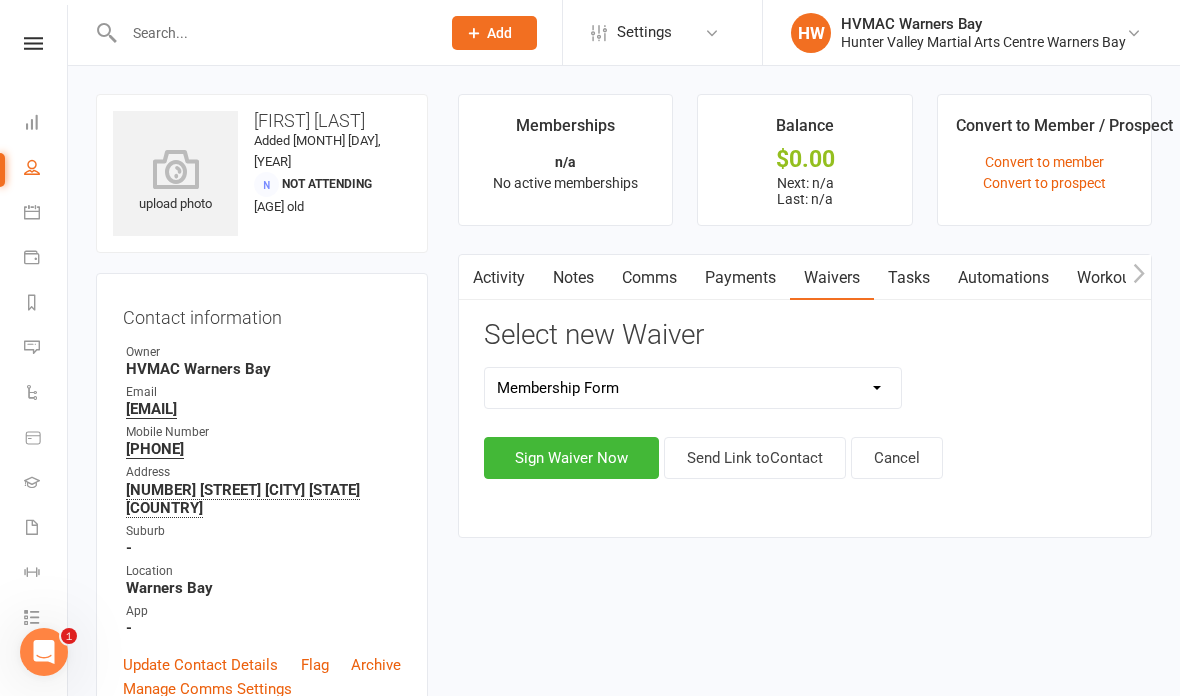 click on "Sign Waiver Now" at bounding box center (571, 458) 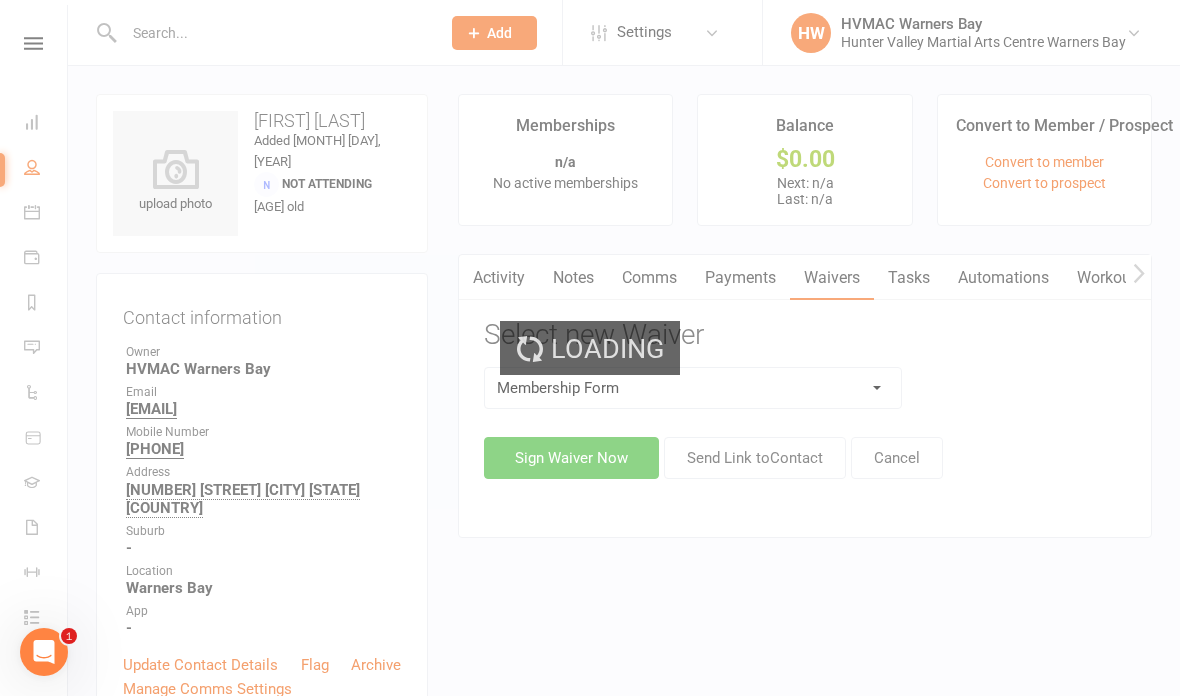 select on "bank_account" 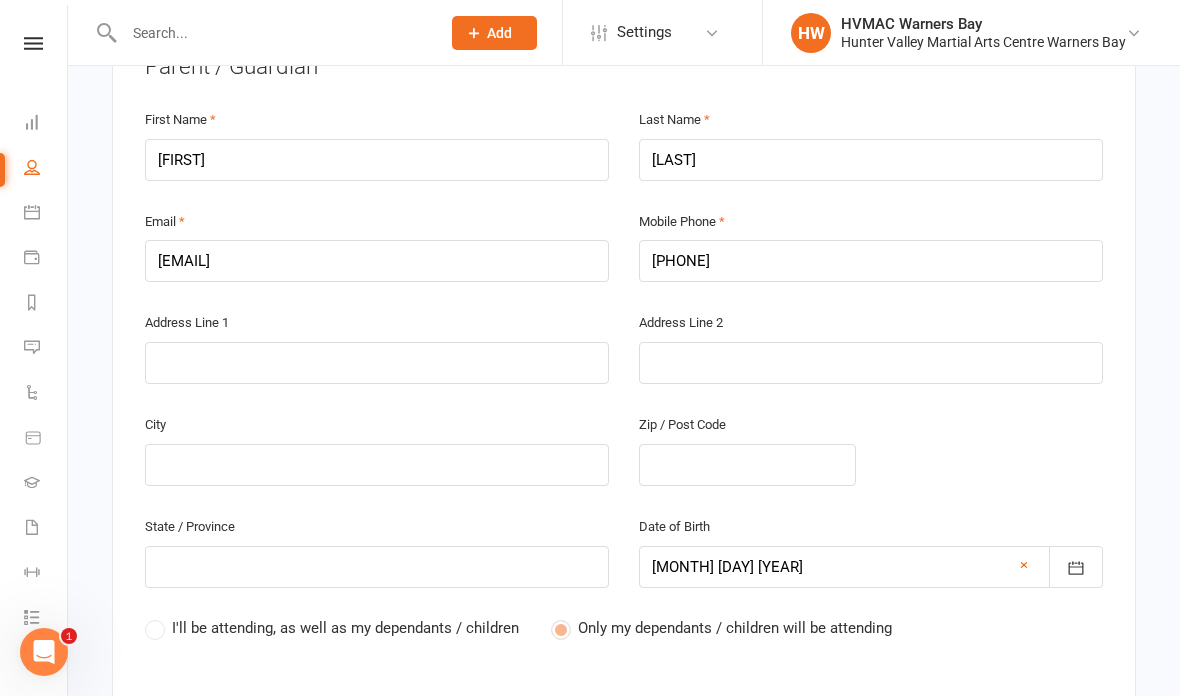 scroll, scrollTop: 536, scrollLeft: 0, axis: vertical 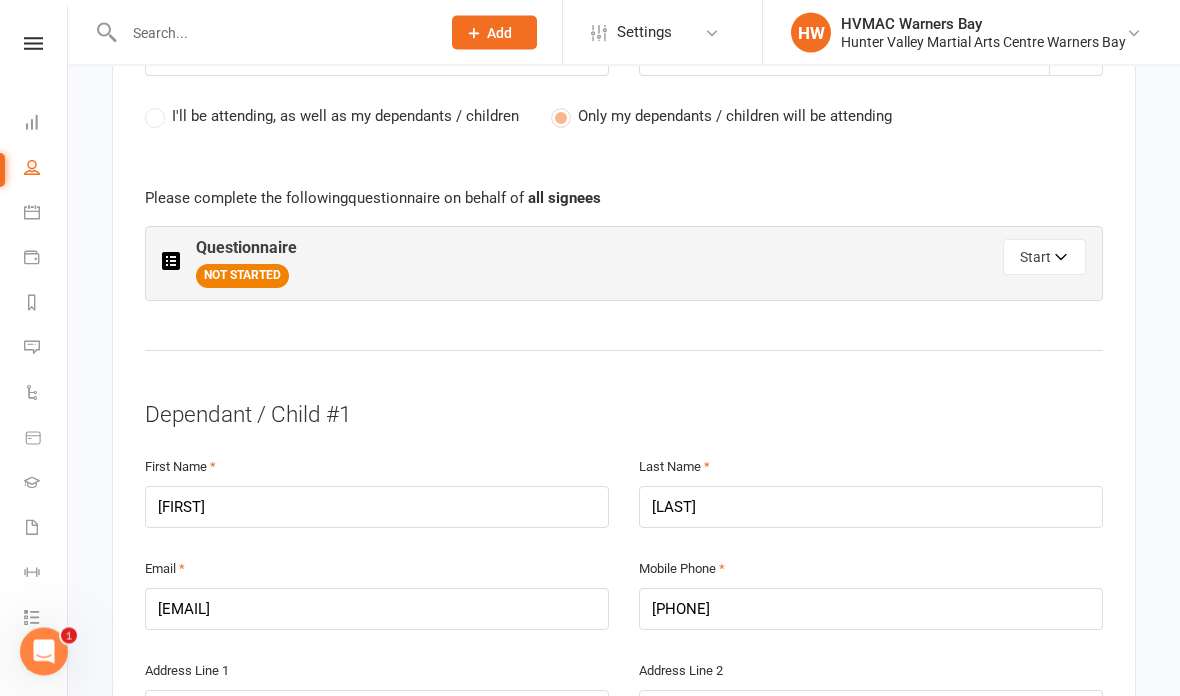 click on "Start" at bounding box center [1044, 258] 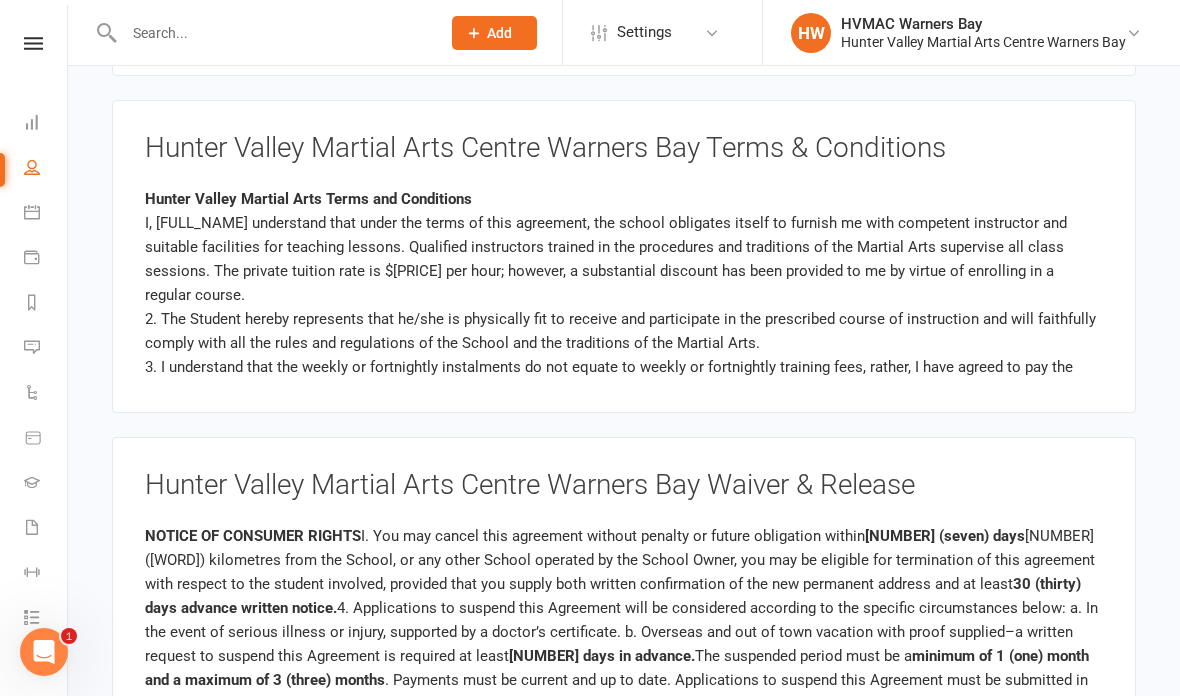 scroll, scrollTop: 3093, scrollLeft: 0, axis: vertical 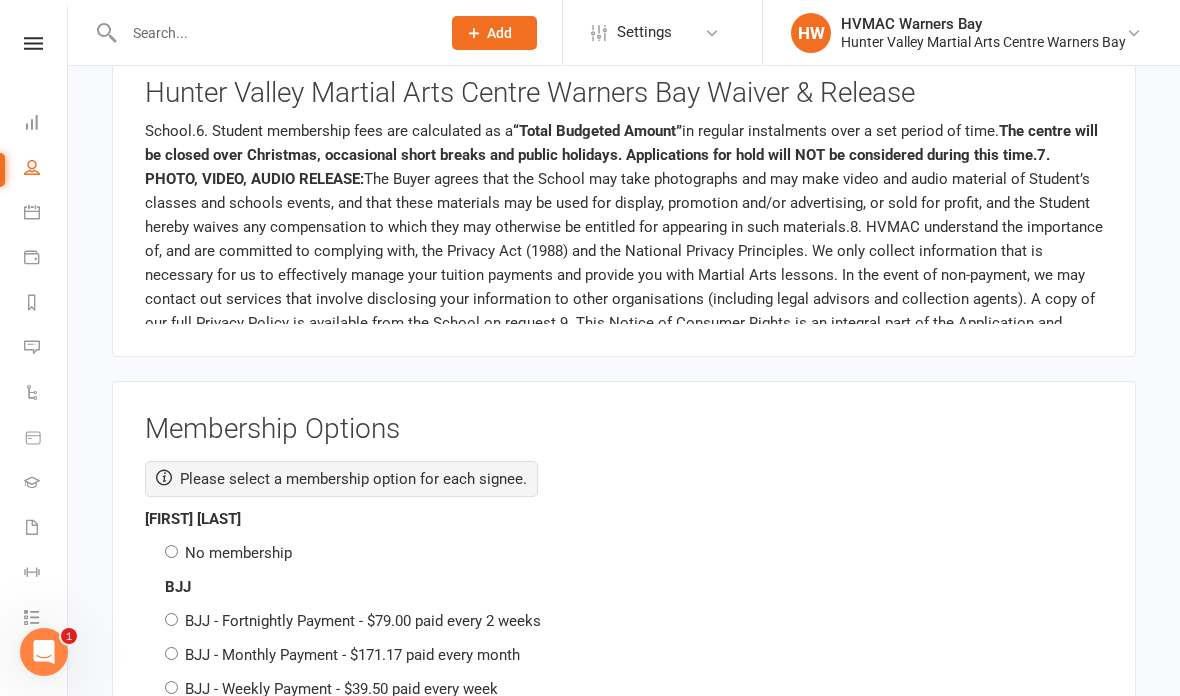 click on "No membership" at bounding box center [171, 551] 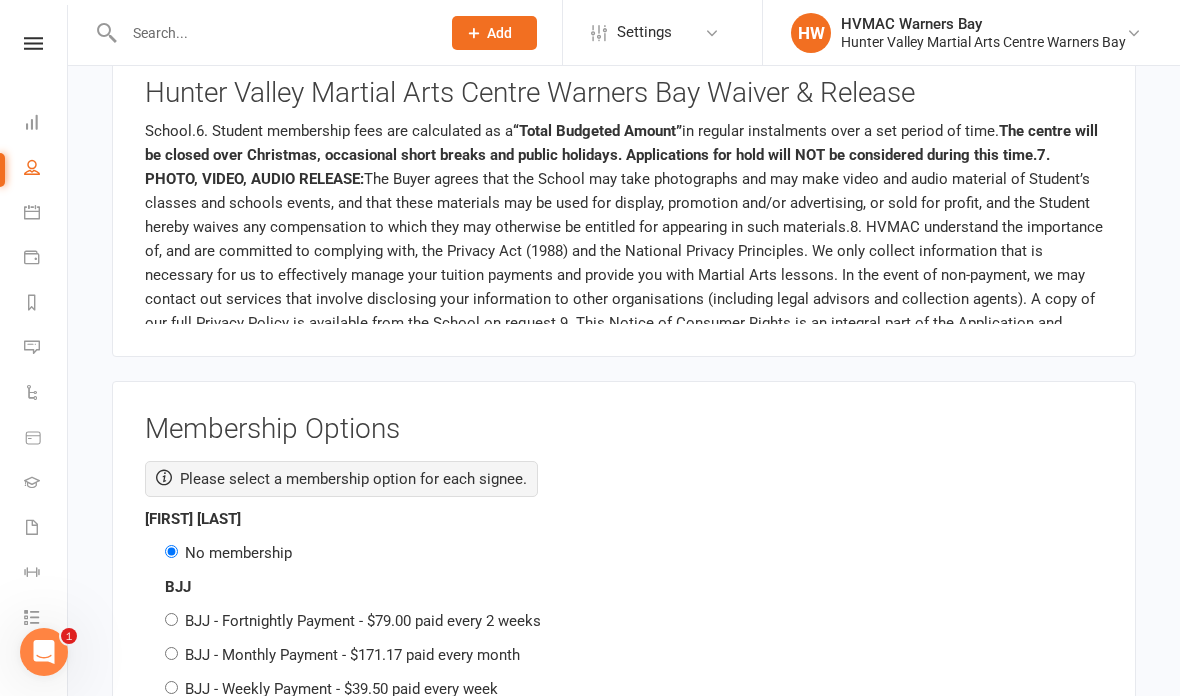 radio on "false" 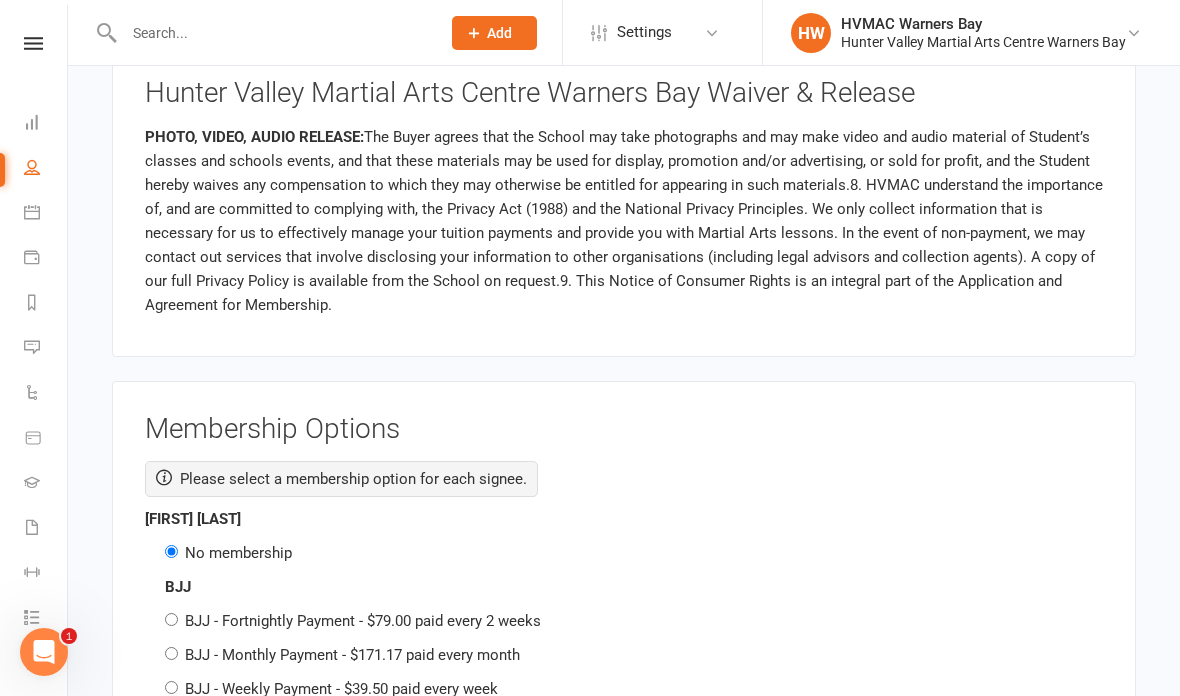 scroll, scrollTop: 439, scrollLeft: 0, axis: vertical 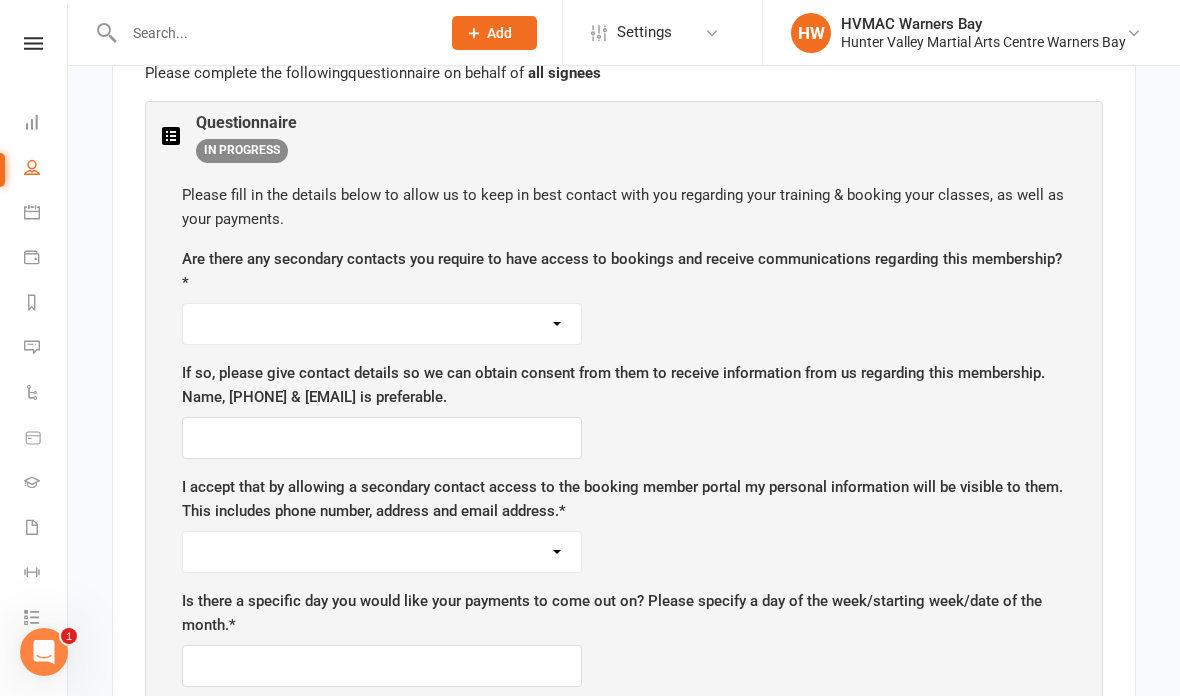 click on "Yes No" at bounding box center (382, 324) 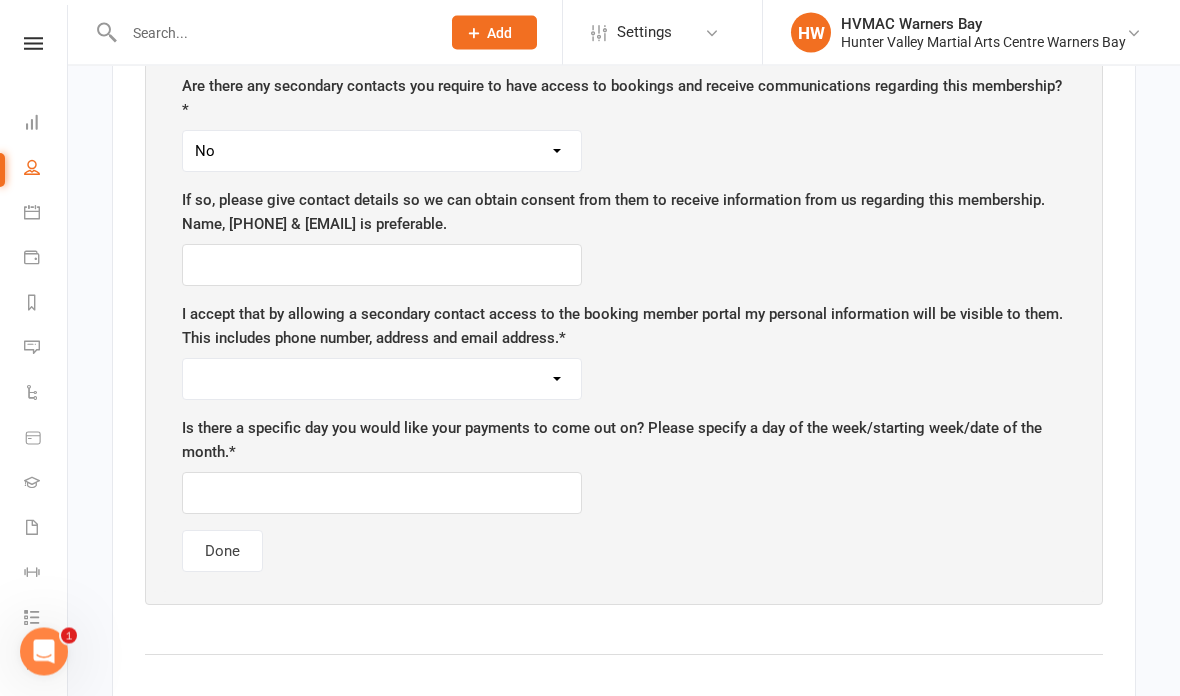 scroll, scrollTop: 1367, scrollLeft: 0, axis: vertical 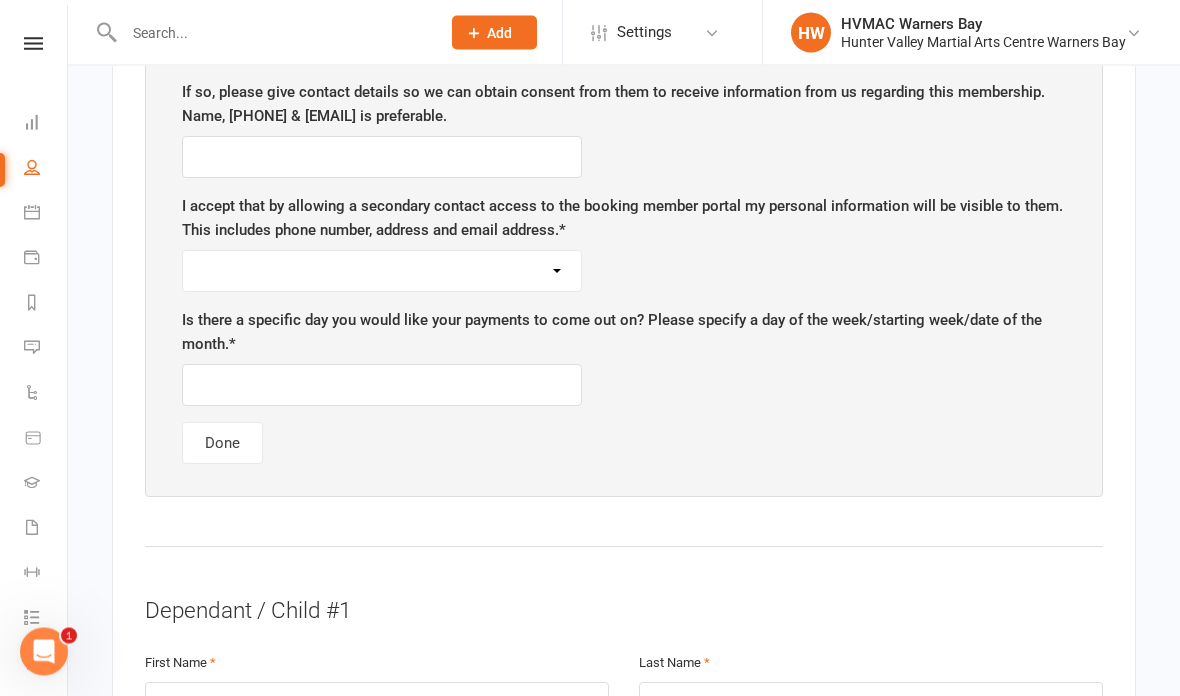 click on "Yes No" at bounding box center [382, 272] 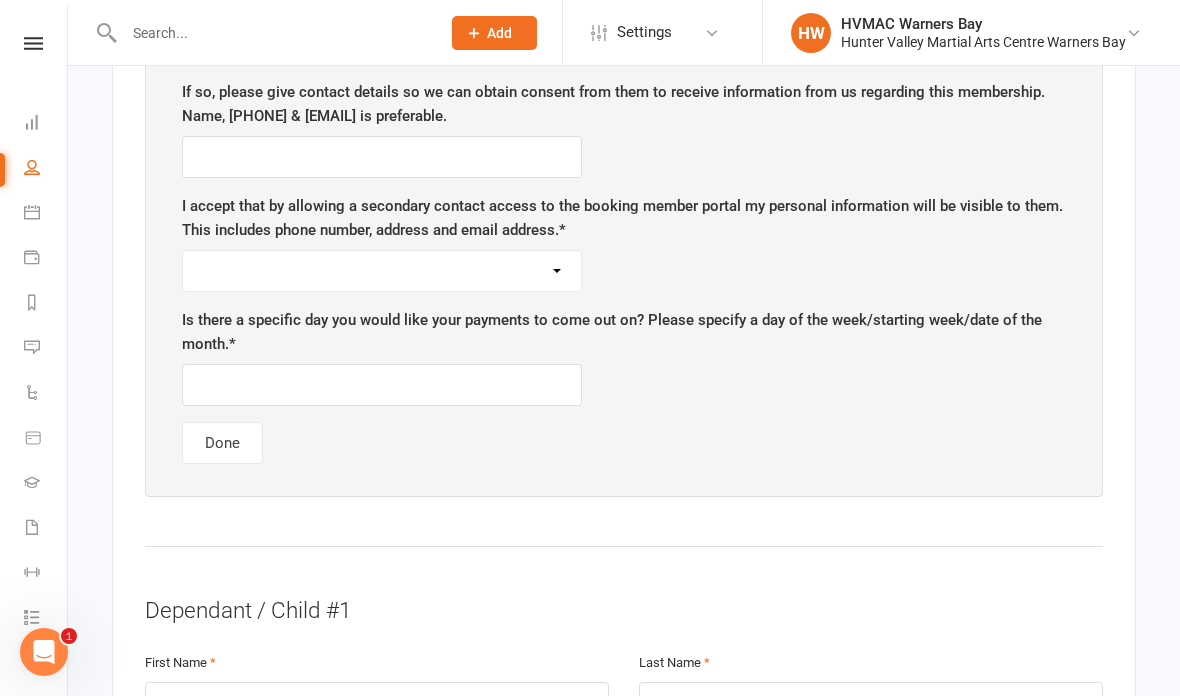 select on "Yes" 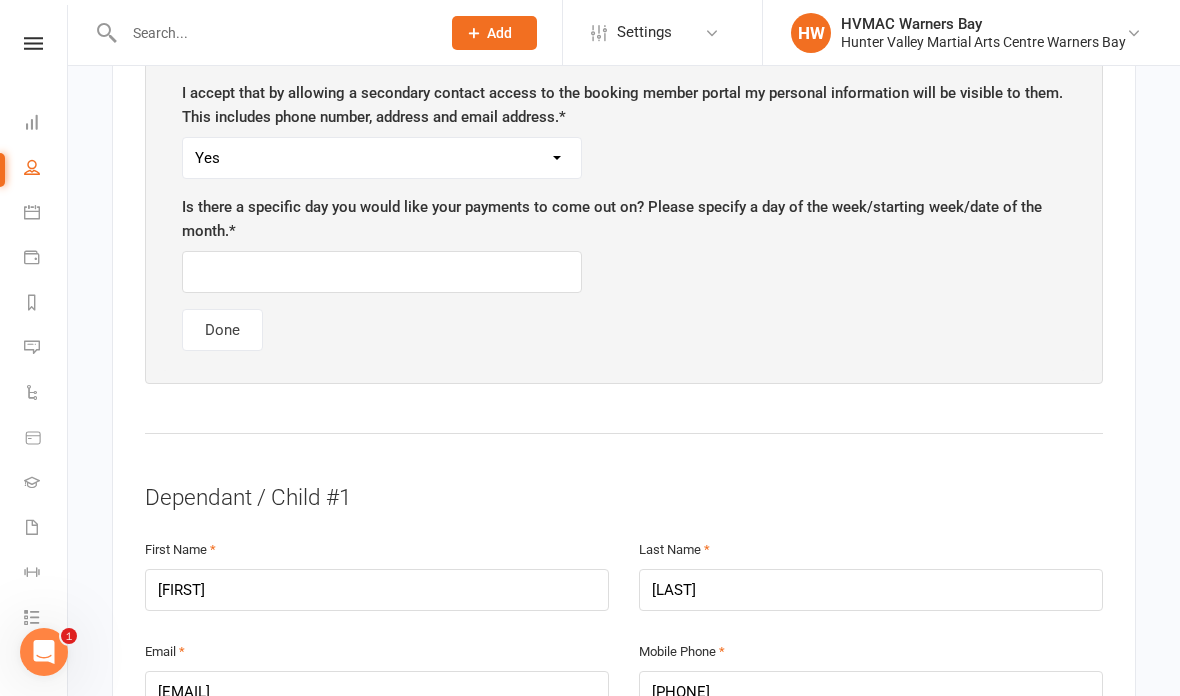 scroll, scrollTop: 1581, scrollLeft: 0, axis: vertical 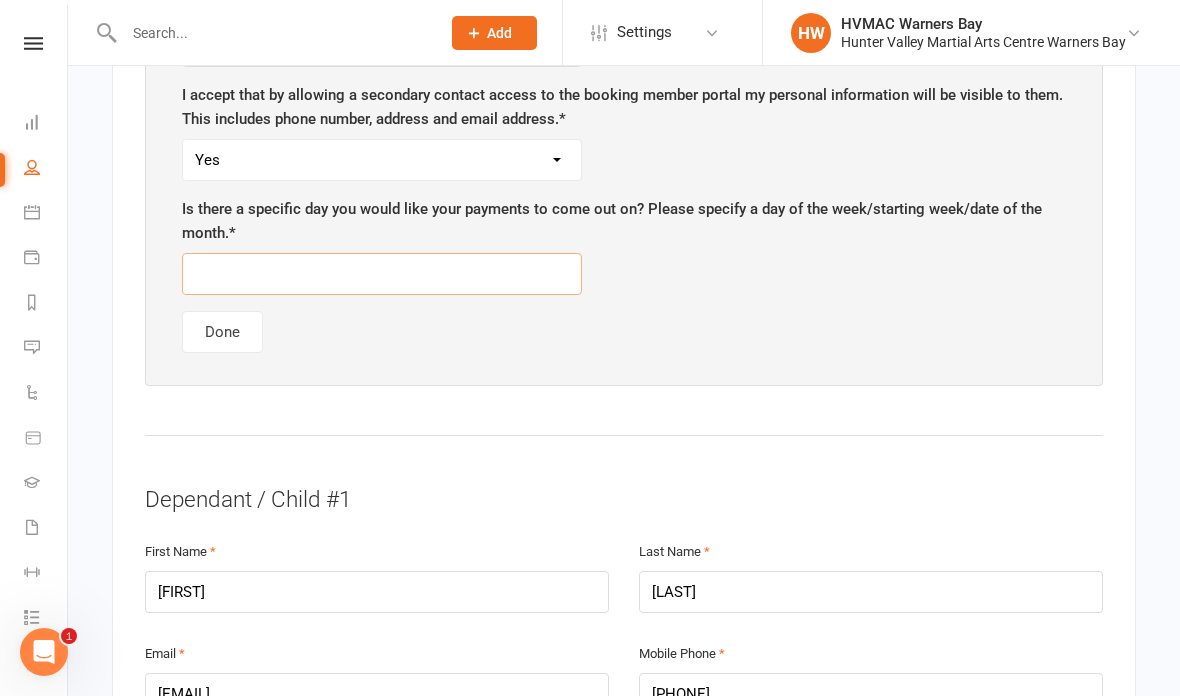 click at bounding box center (382, 274) 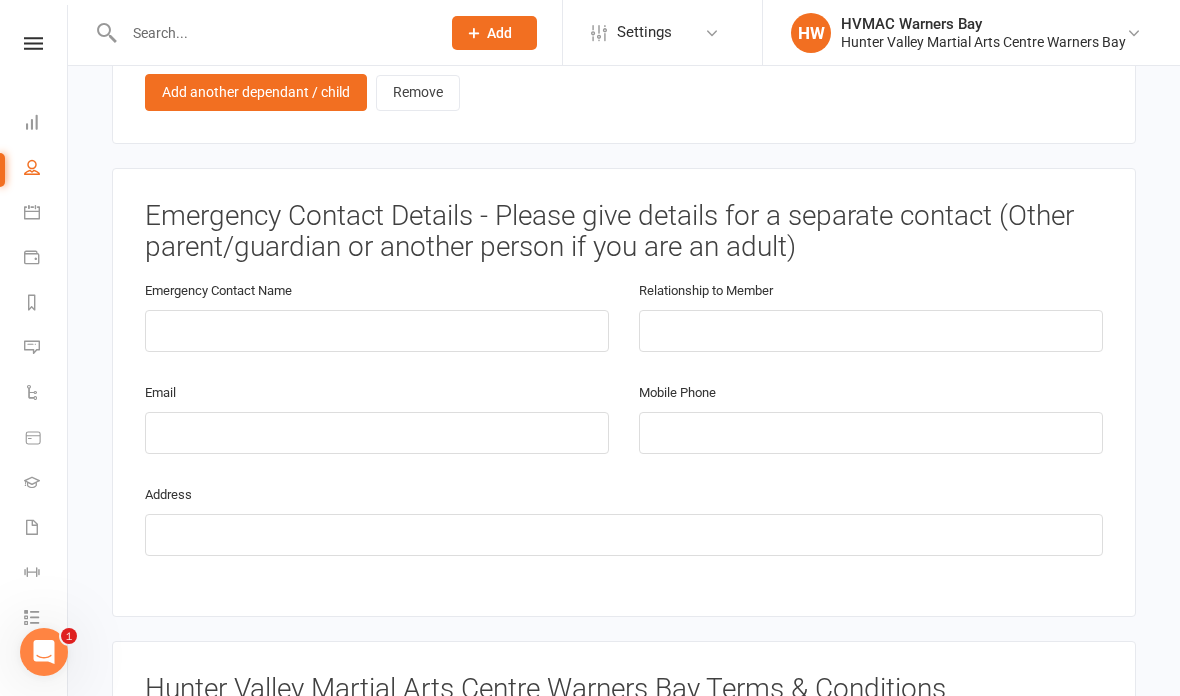 scroll, scrollTop: 2543, scrollLeft: 0, axis: vertical 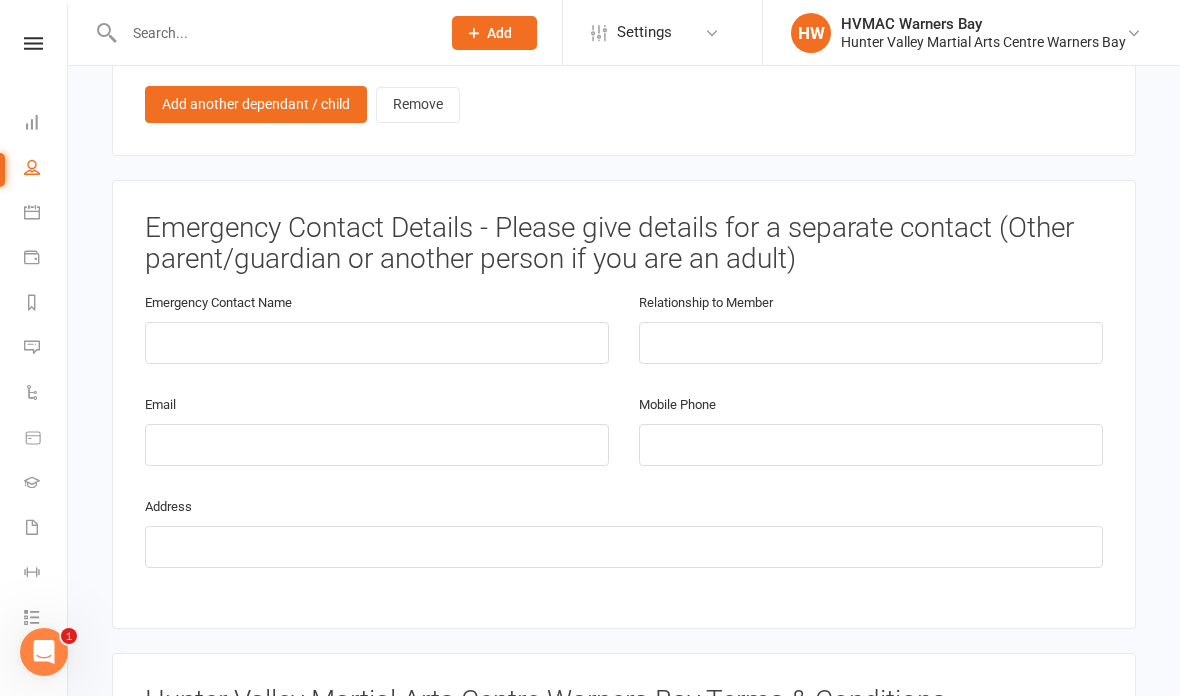 type on "Thursdays fortnightly, start [DAY]/[MONTH]/[YEAR]" 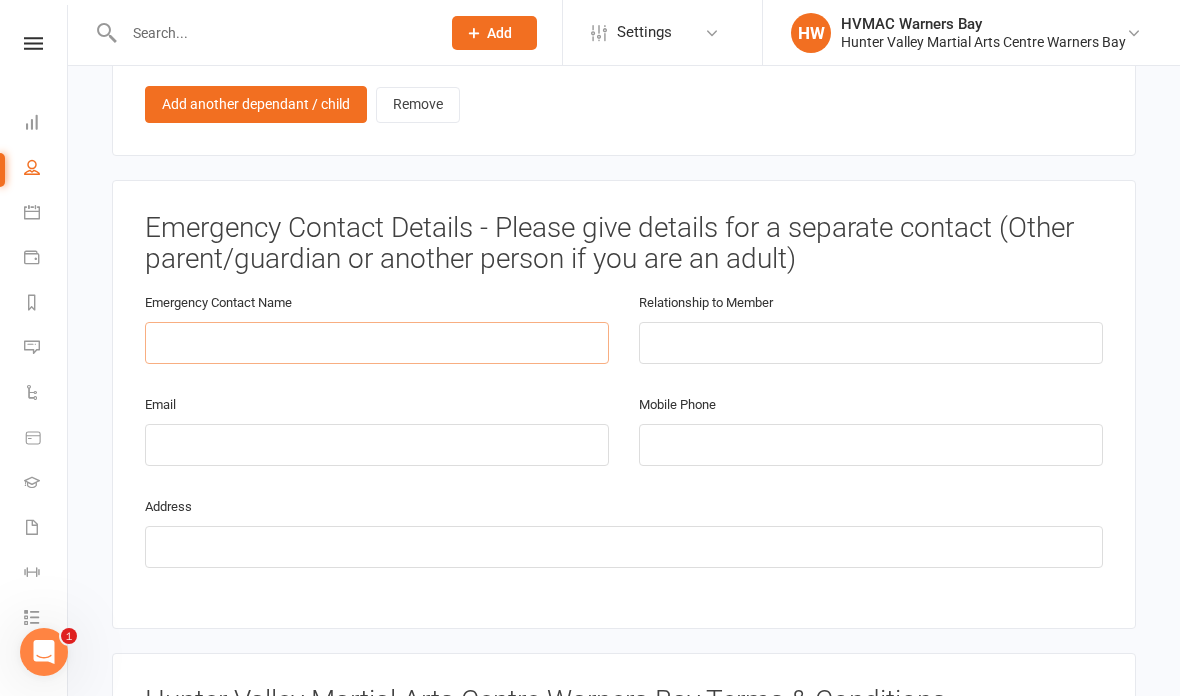 click at bounding box center (377, 343) 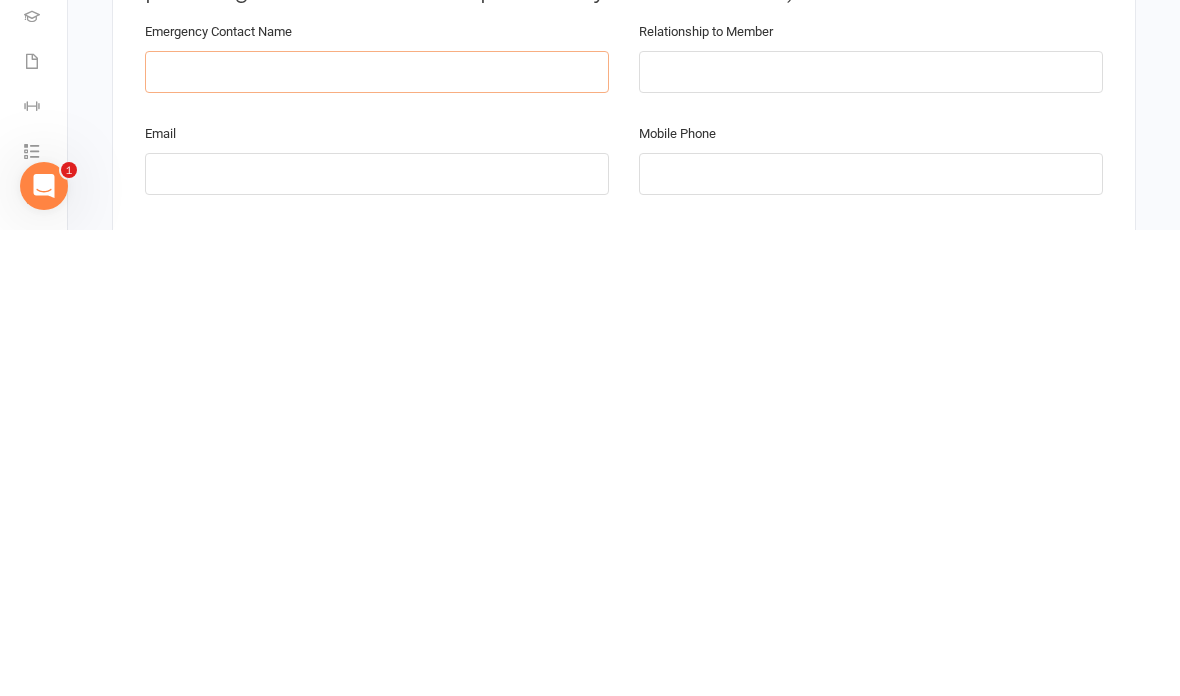 scroll, scrollTop: 2352, scrollLeft: 0, axis: vertical 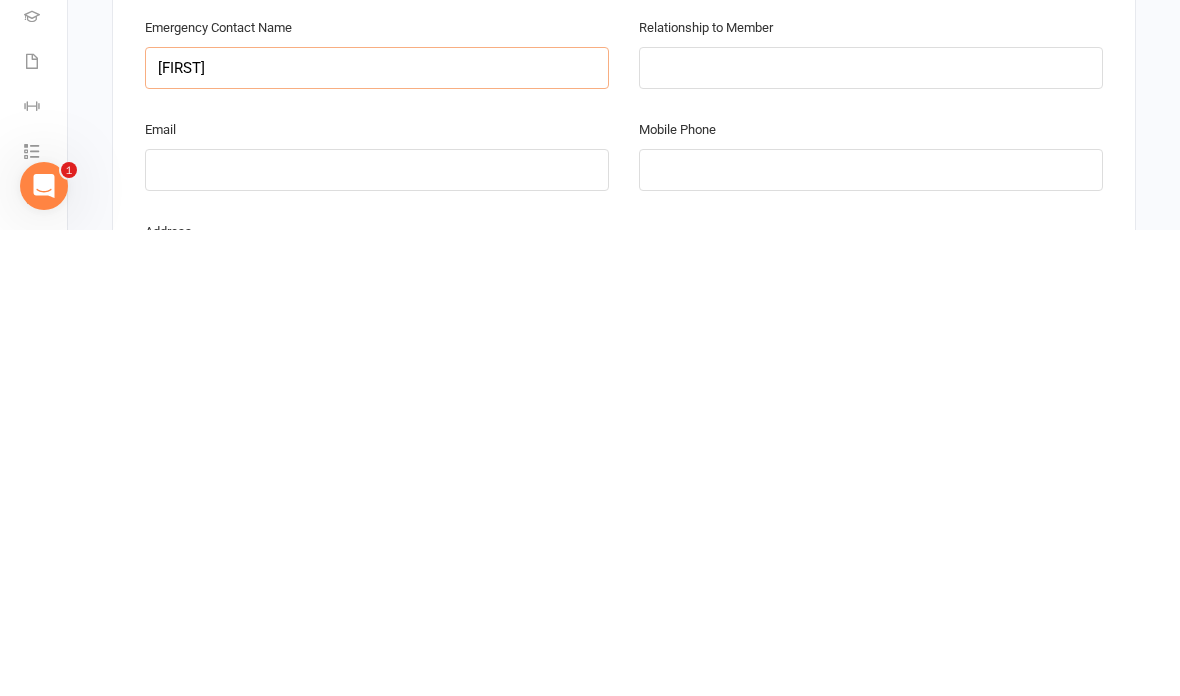 type on "[FIRST]" 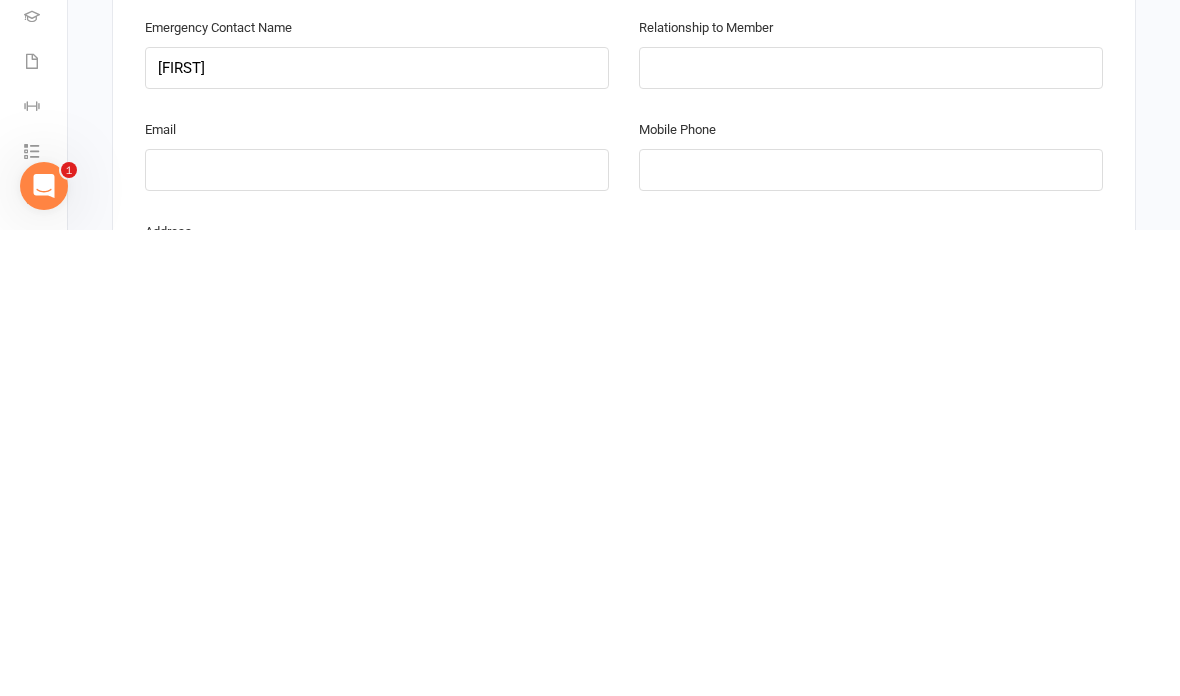 click at bounding box center (871, 534) 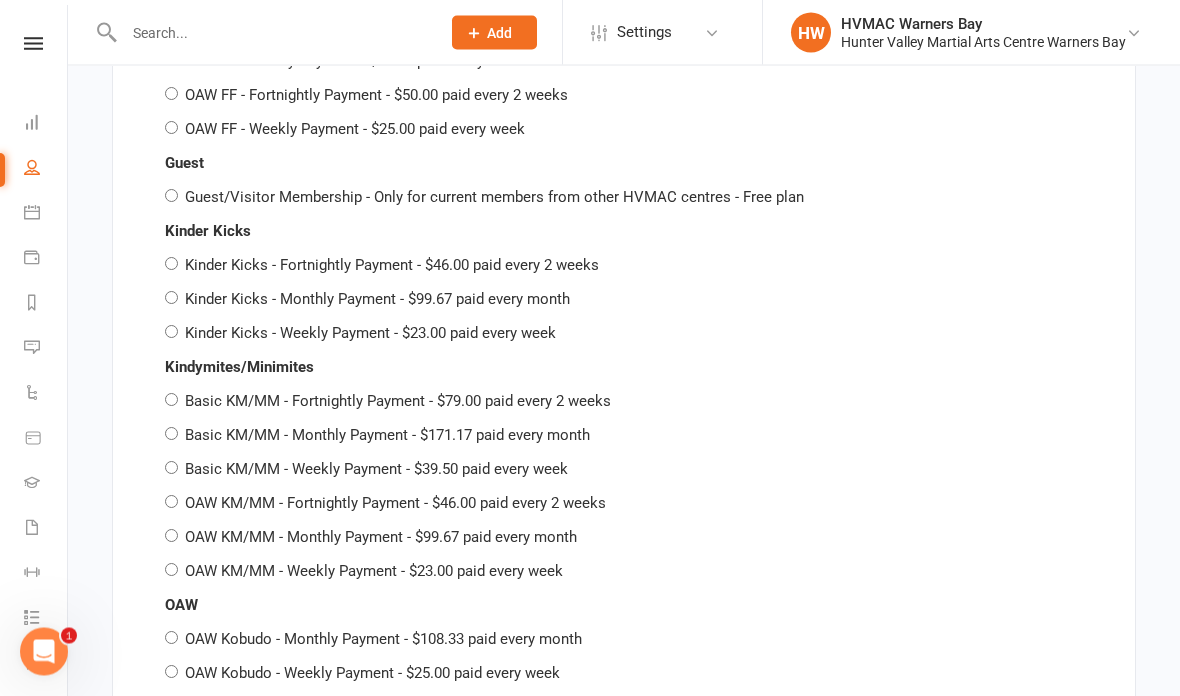 scroll, scrollTop: 5662, scrollLeft: 0, axis: vertical 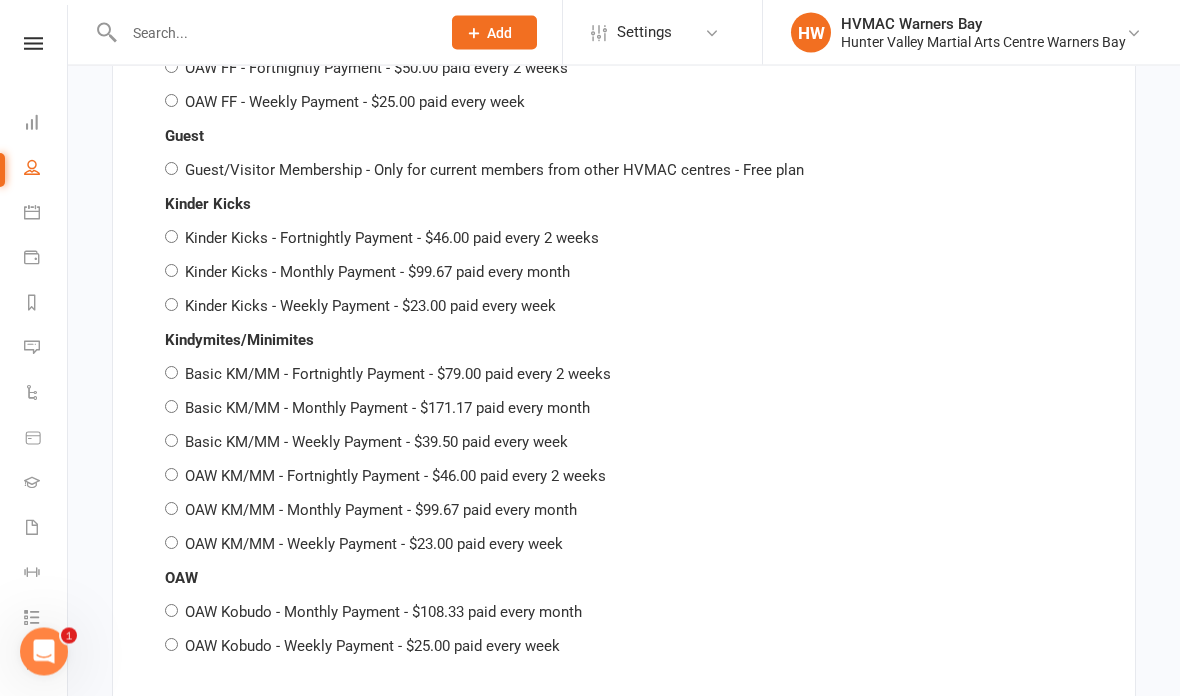 type on "Mother" 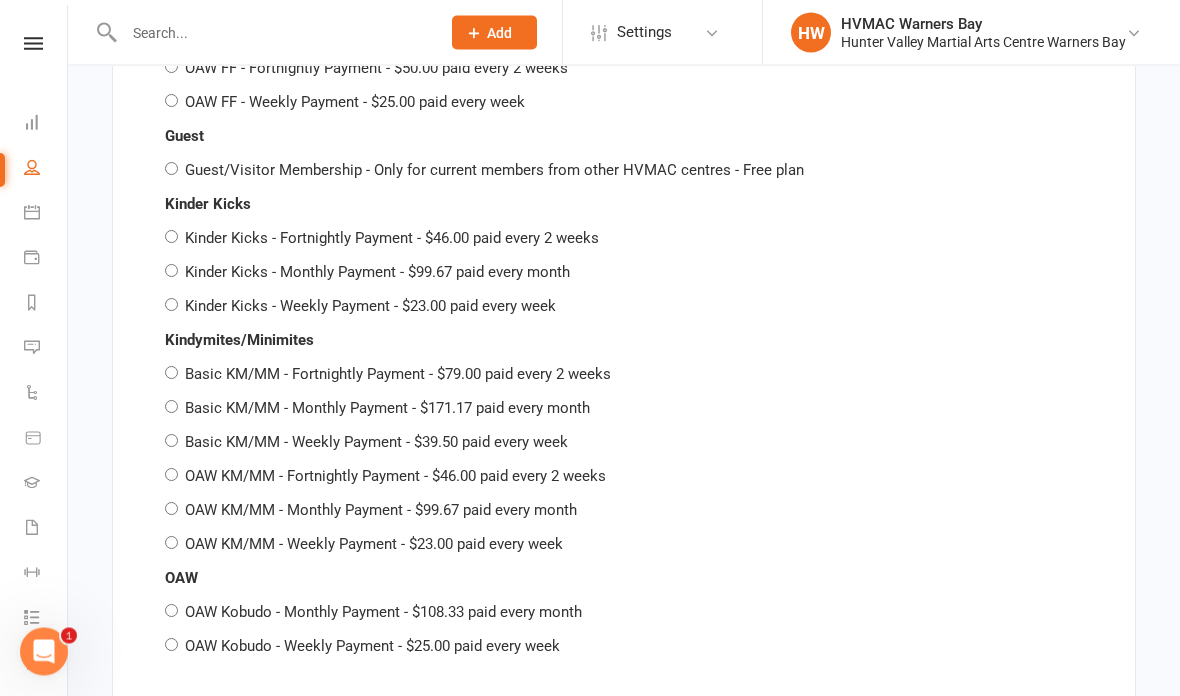 click on "OAW KM/MM - Fortnightly Payment - $46.00 paid every 2 weeks" at bounding box center [171, 475] 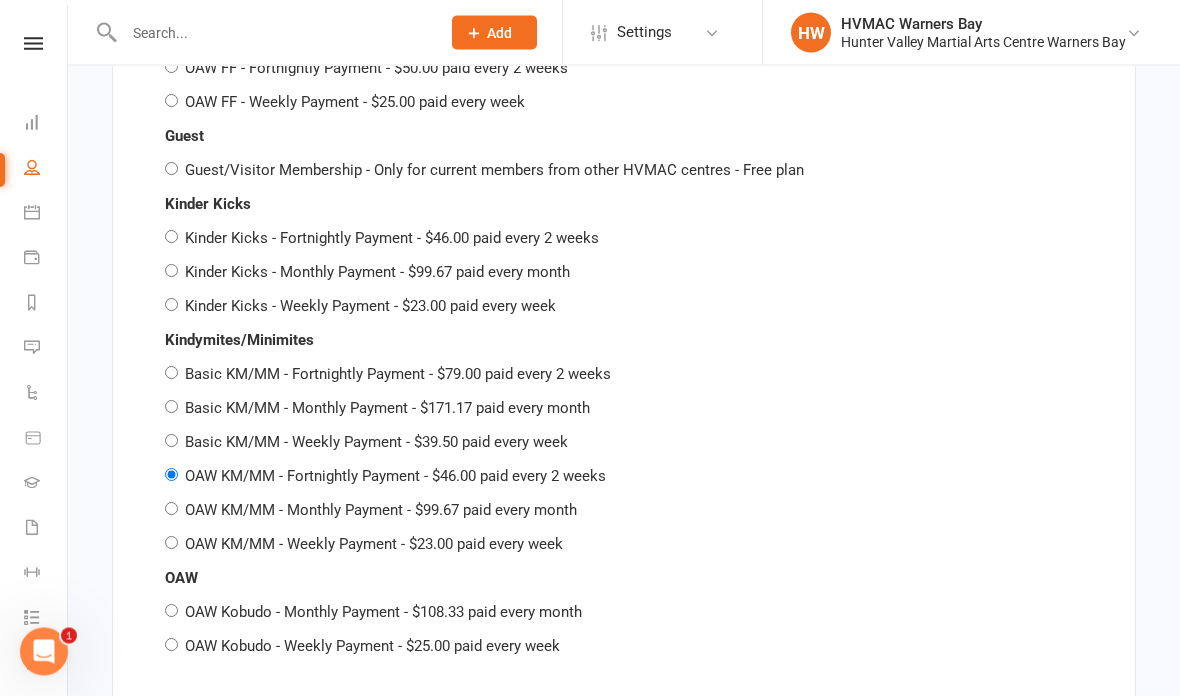 radio on "false" 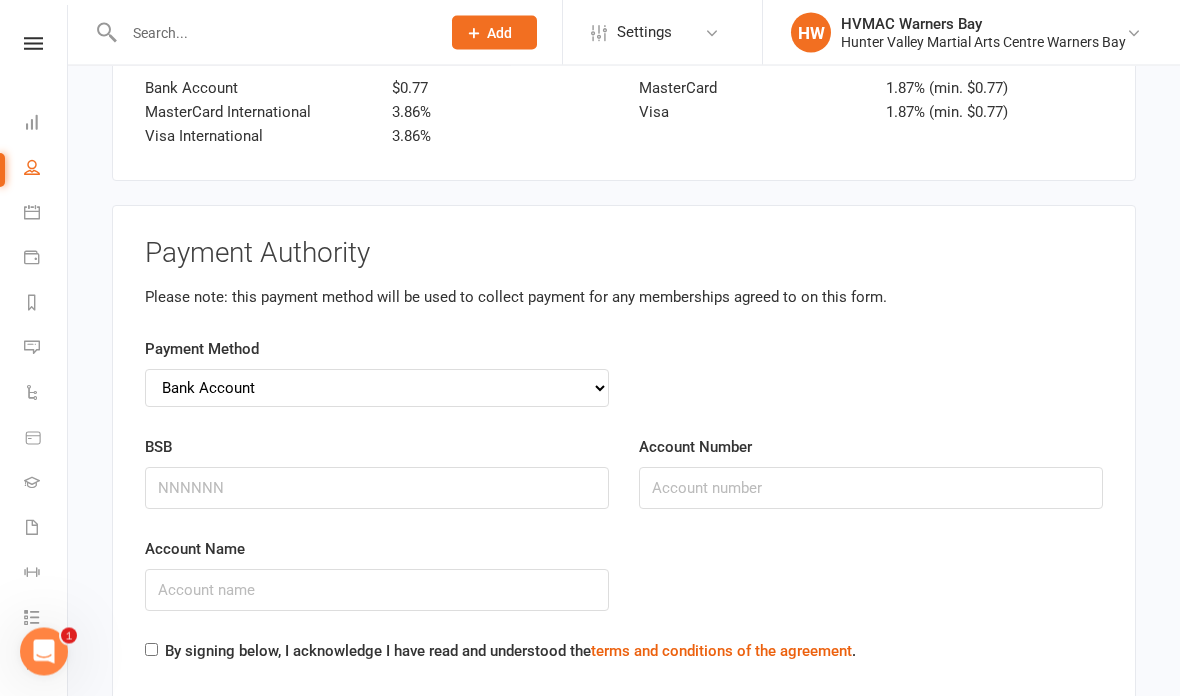 scroll, scrollTop: 6646, scrollLeft: 0, axis: vertical 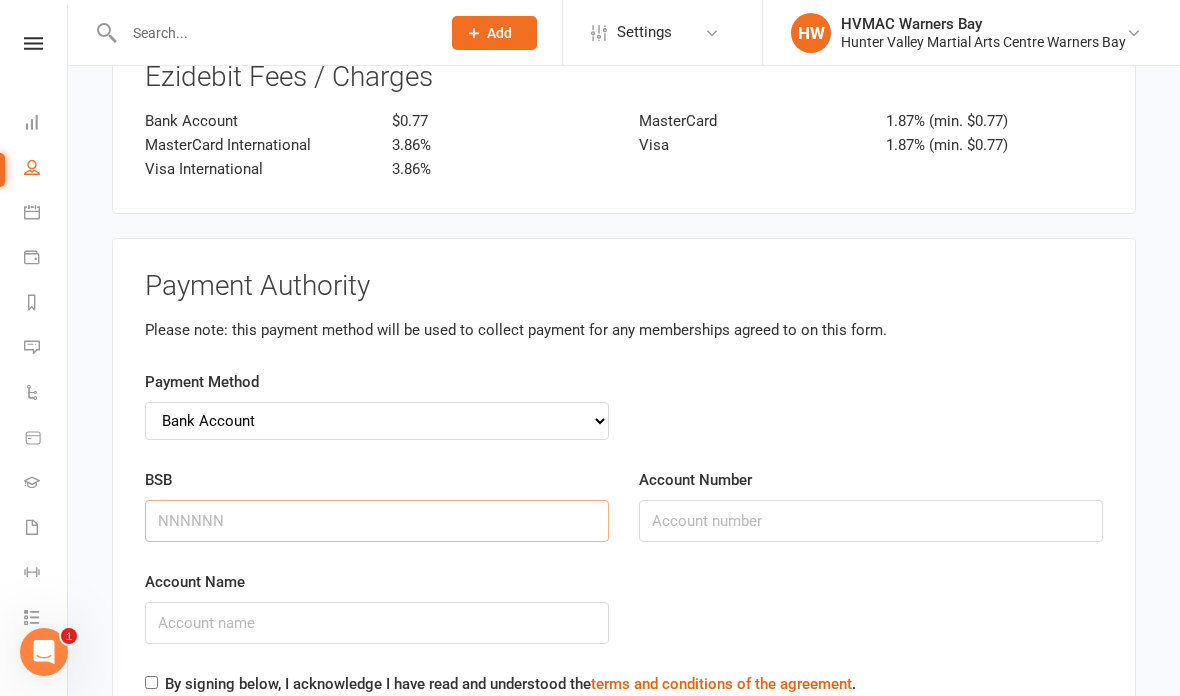 click on "BSB" at bounding box center [377, 521] 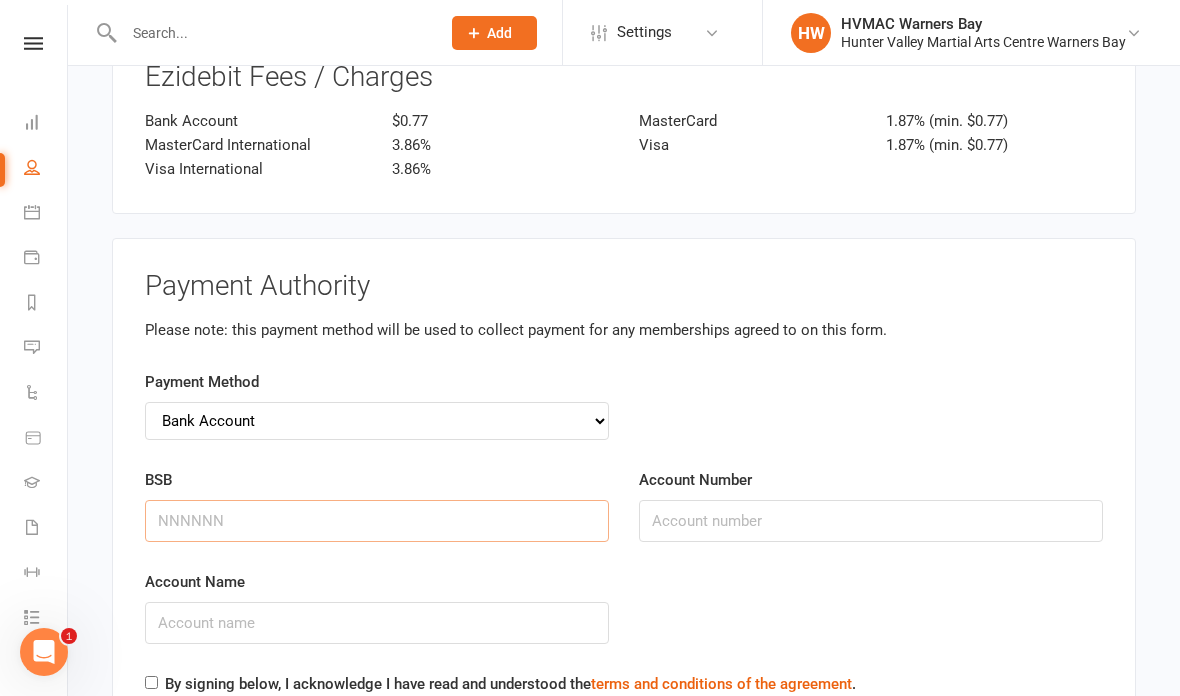scroll, scrollTop: 6639, scrollLeft: 0, axis: vertical 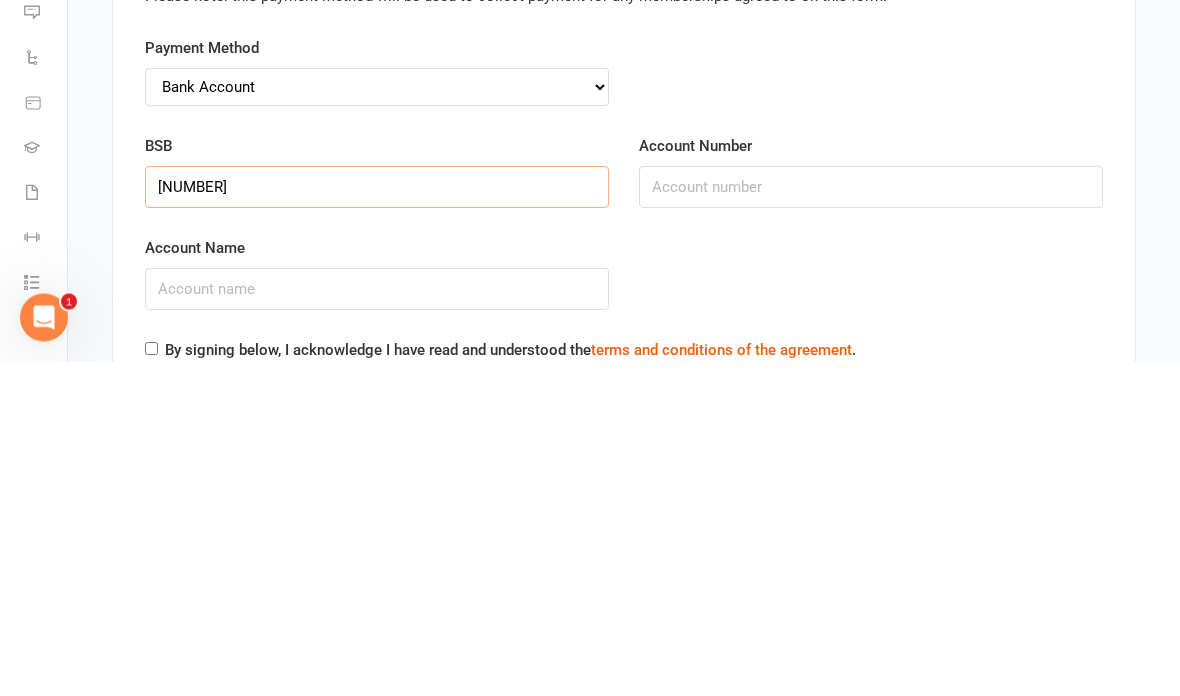 type on "[NUMBER]" 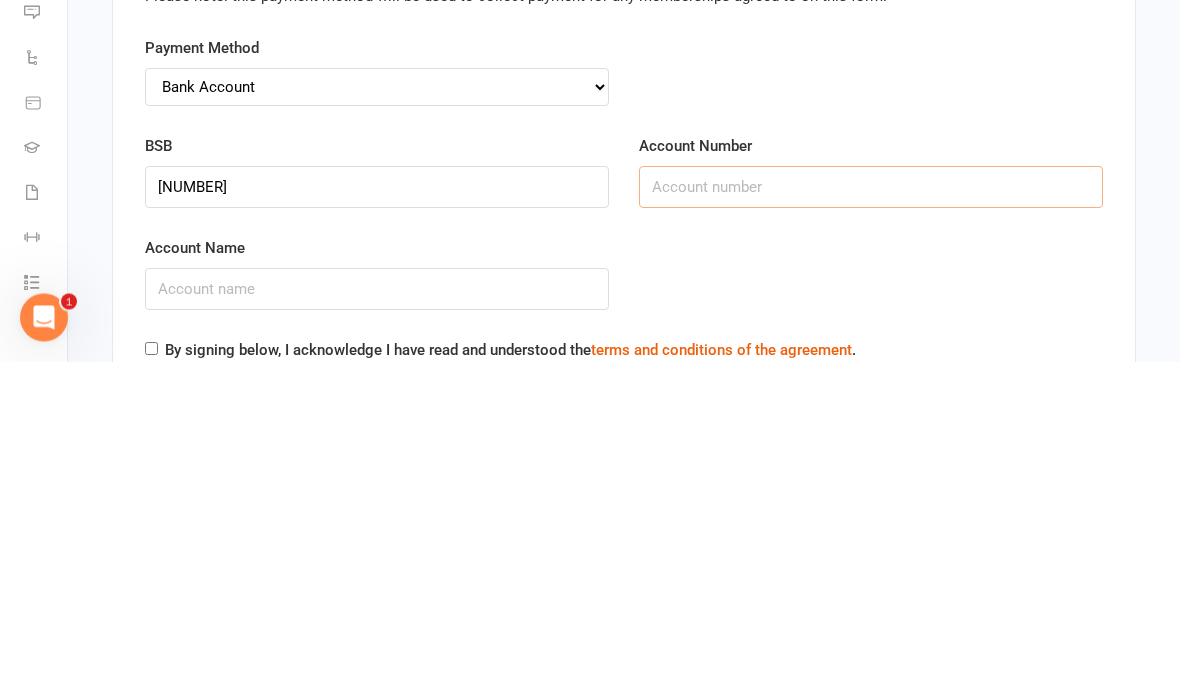 click on "Account Number" at bounding box center [871, 522] 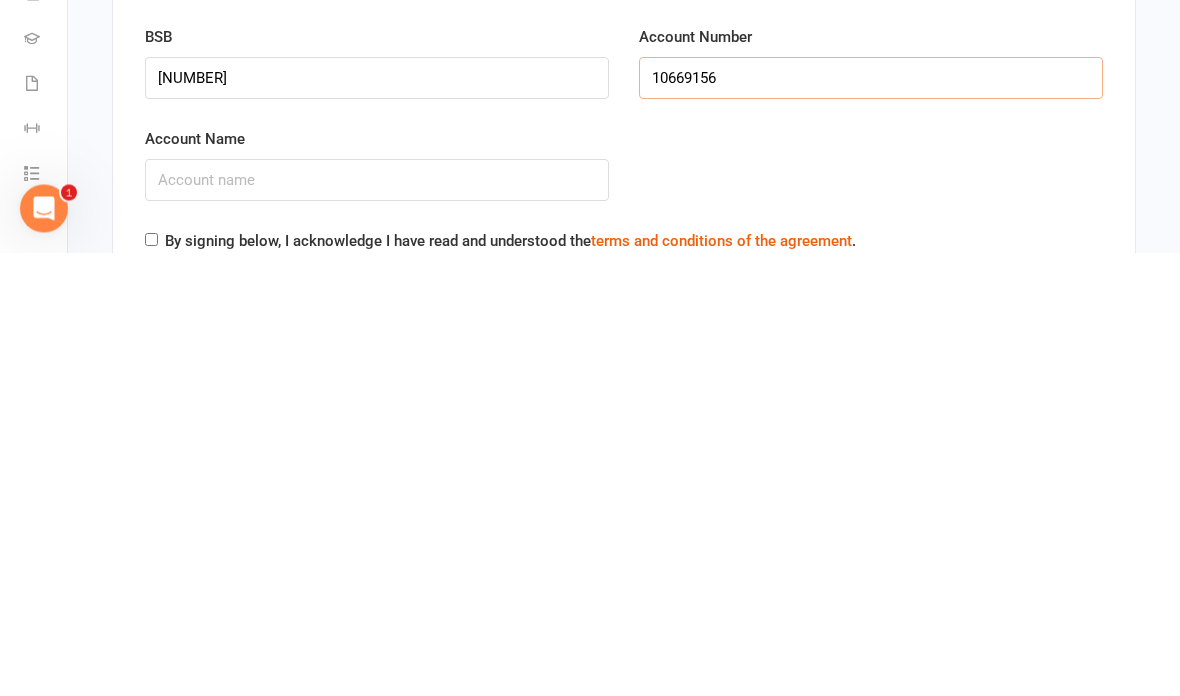 type on "10669156" 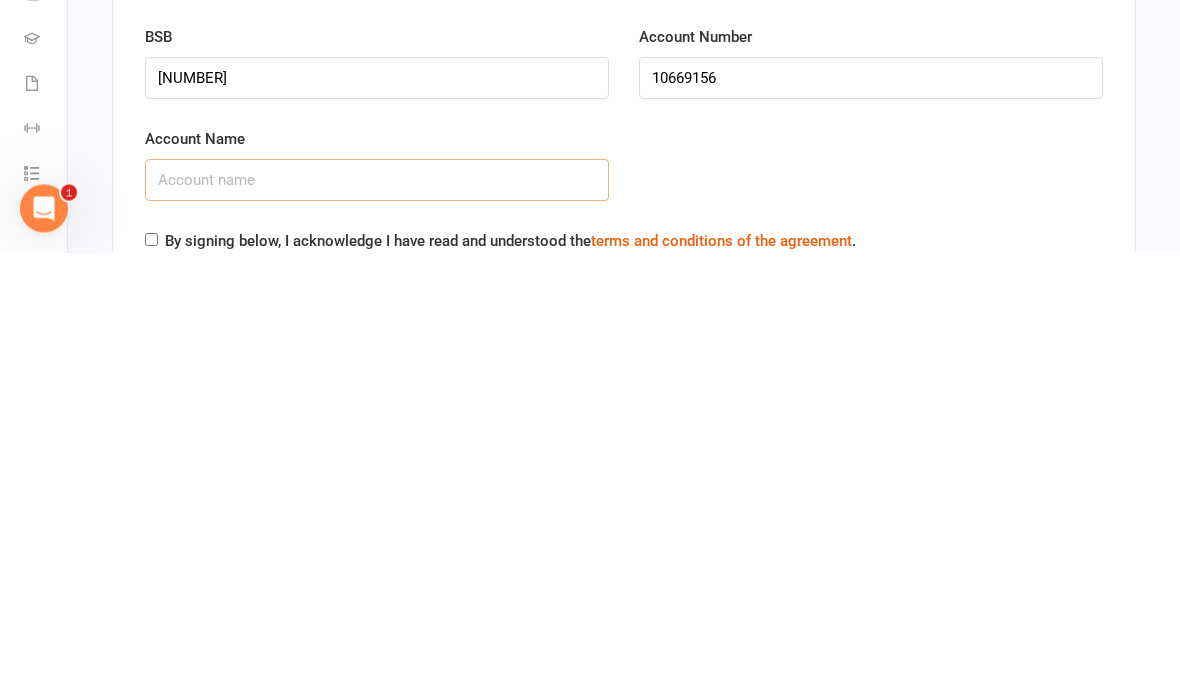 click on "Account Name" at bounding box center [377, 624] 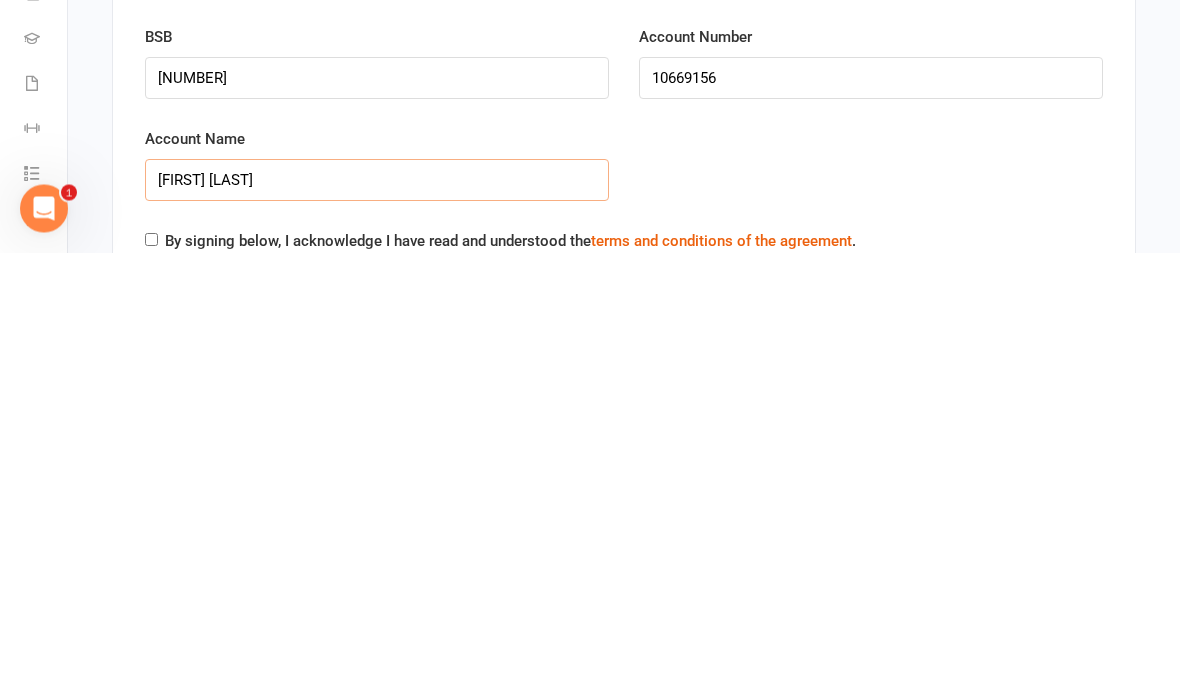type on "[FIRST] [LAST]" 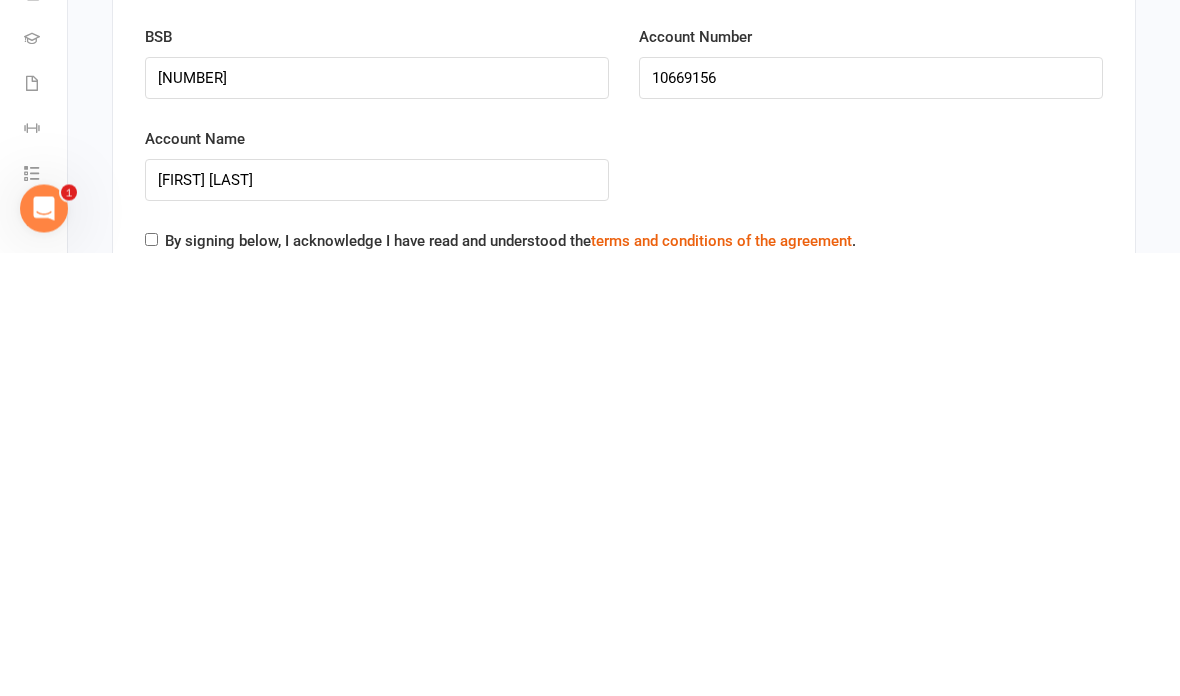 click on "Account Name [FIRST] [LAST]" at bounding box center (377, 622) 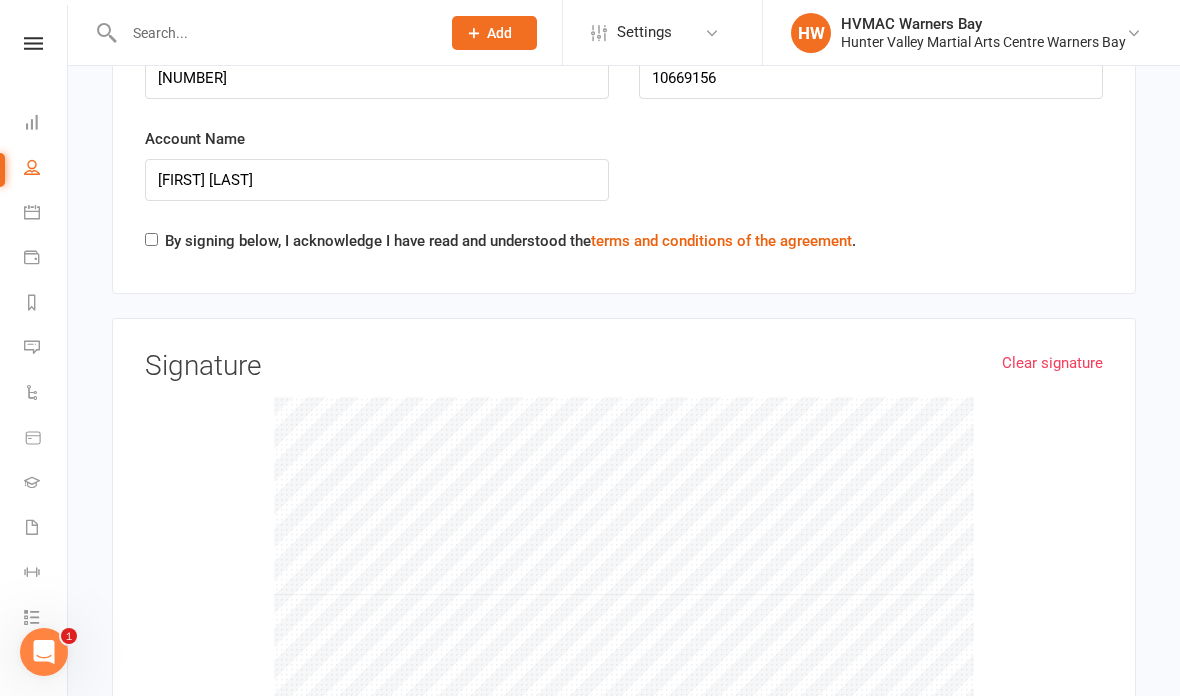 click on "By signing below, I acknowledge I have read and understood the terms and conditions of the agreement ." at bounding box center [151, 239] 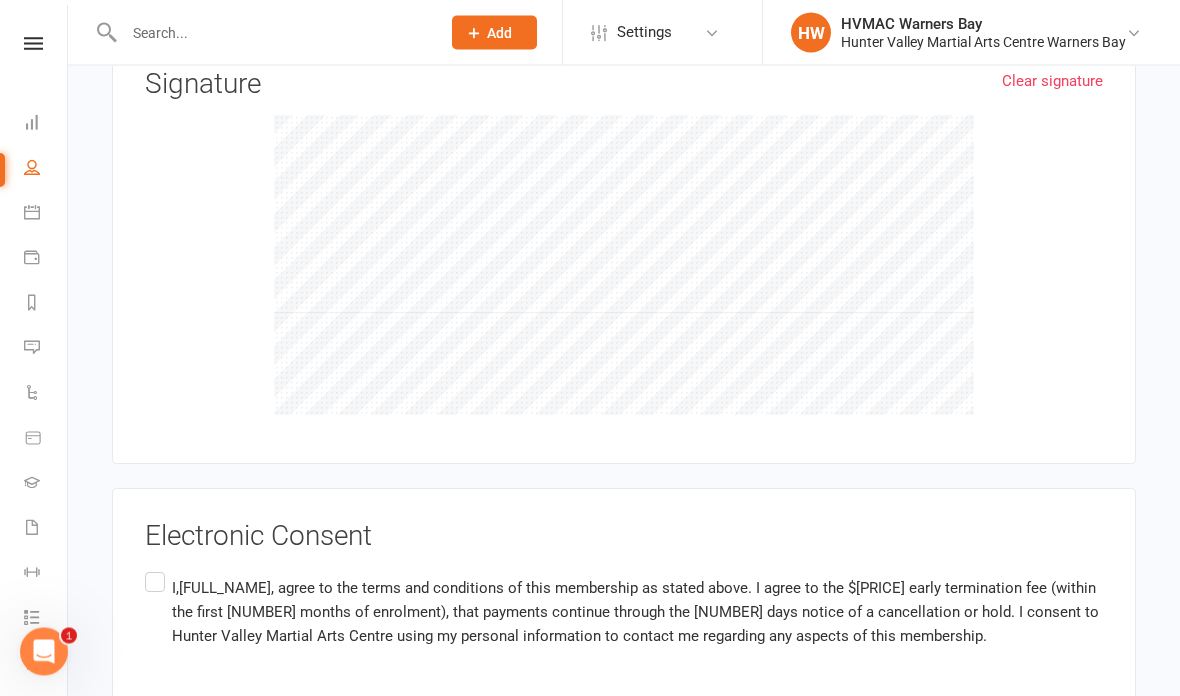 scroll, scrollTop: 7365, scrollLeft: 0, axis: vertical 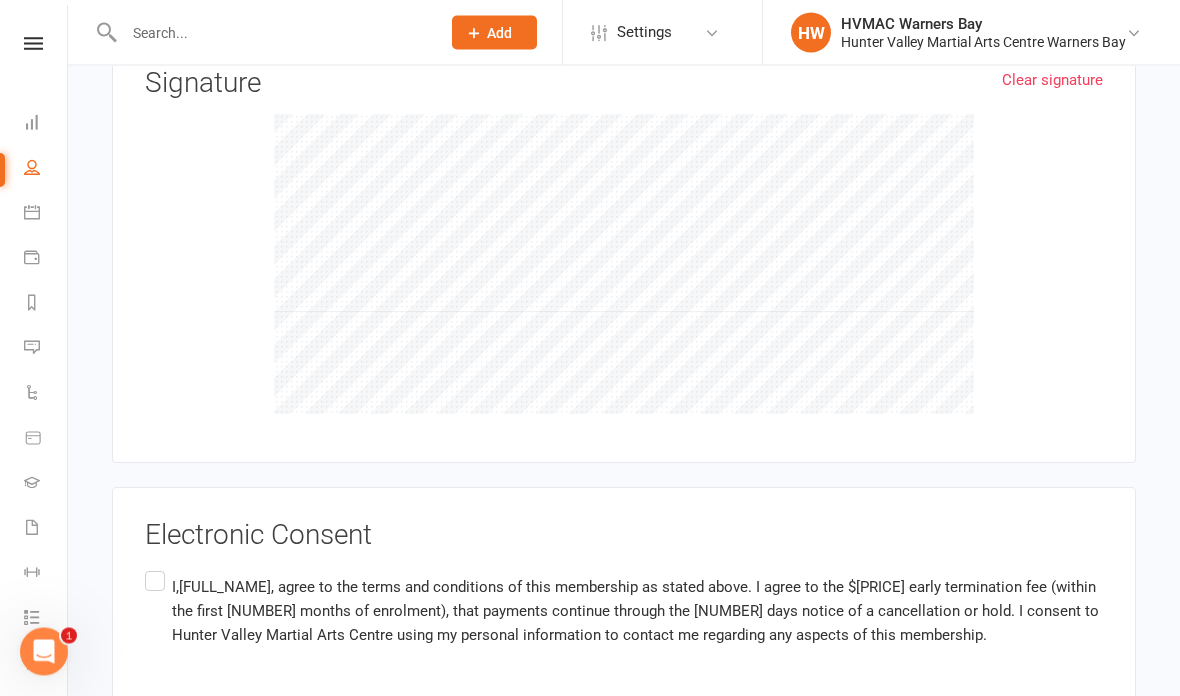 click on "Electronic Consent I,[FULL_NAME], agree to the terms and conditions of this membership as stated above. I agree to the $[PRICE] early termination fee (within the first [NUMBER] months of enrolment), that payments continue through the [NUMBER] days notice of a cancellation or hold. I consent to Hunter Valley Martial Arts Centre using my personal information to contact me regarding any aspects of this membership." at bounding box center [624, 602] 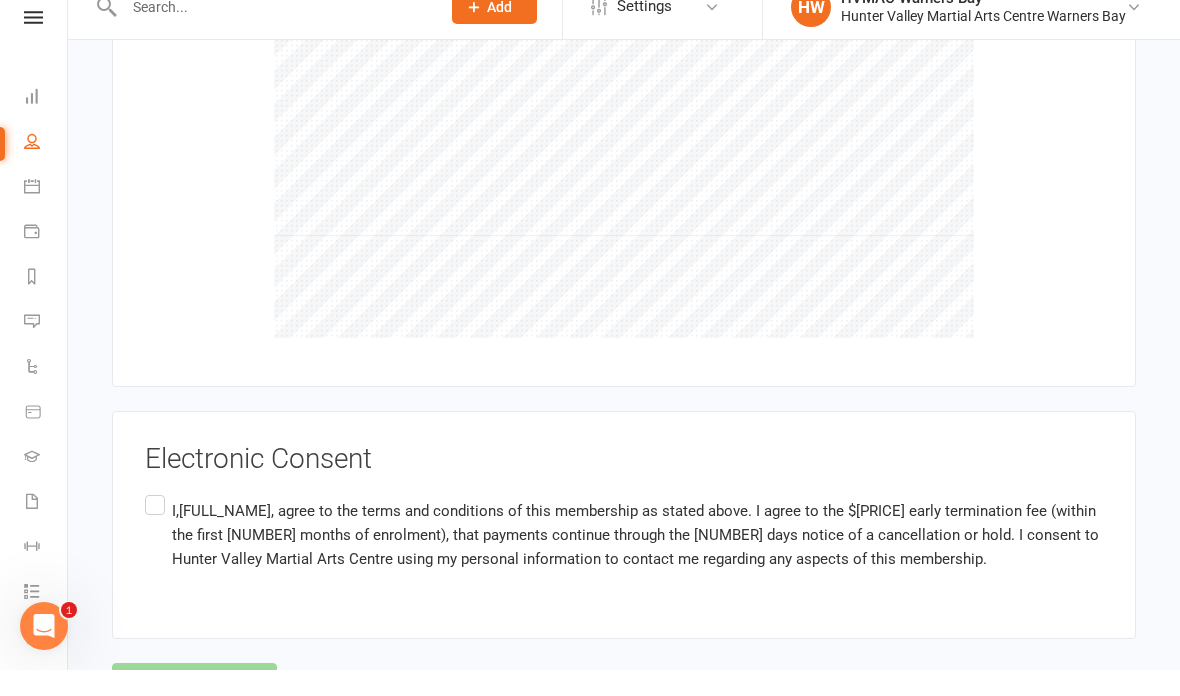 scroll, scrollTop: 7416, scrollLeft: 0, axis: vertical 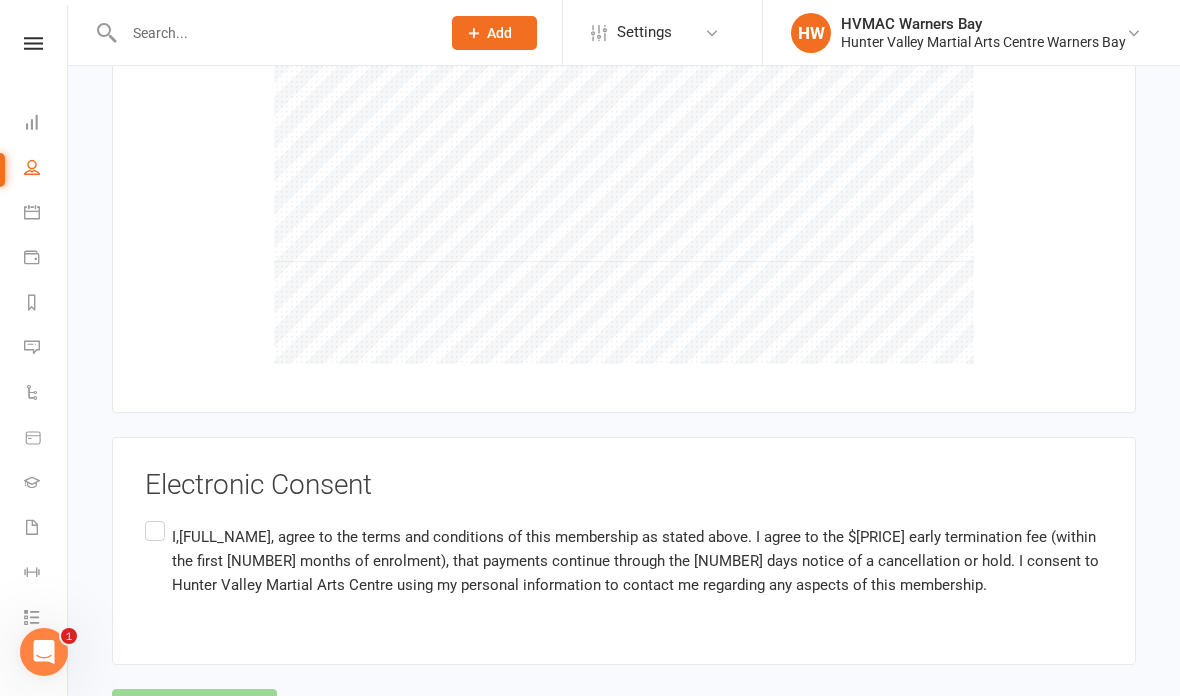 click on "I,[FULL_NAME], agree to the terms and conditions of this membership as stated above. I agree to the $[PRICE] early termination fee (within the first [NUMBER] months of enrolment), that payments continue through the [NUMBER] days notice of a cancellation or hold. I consent to Hunter Valley Martial Arts Centre using my personal information to contact me regarding any aspects of this membership." at bounding box center [624, 560] 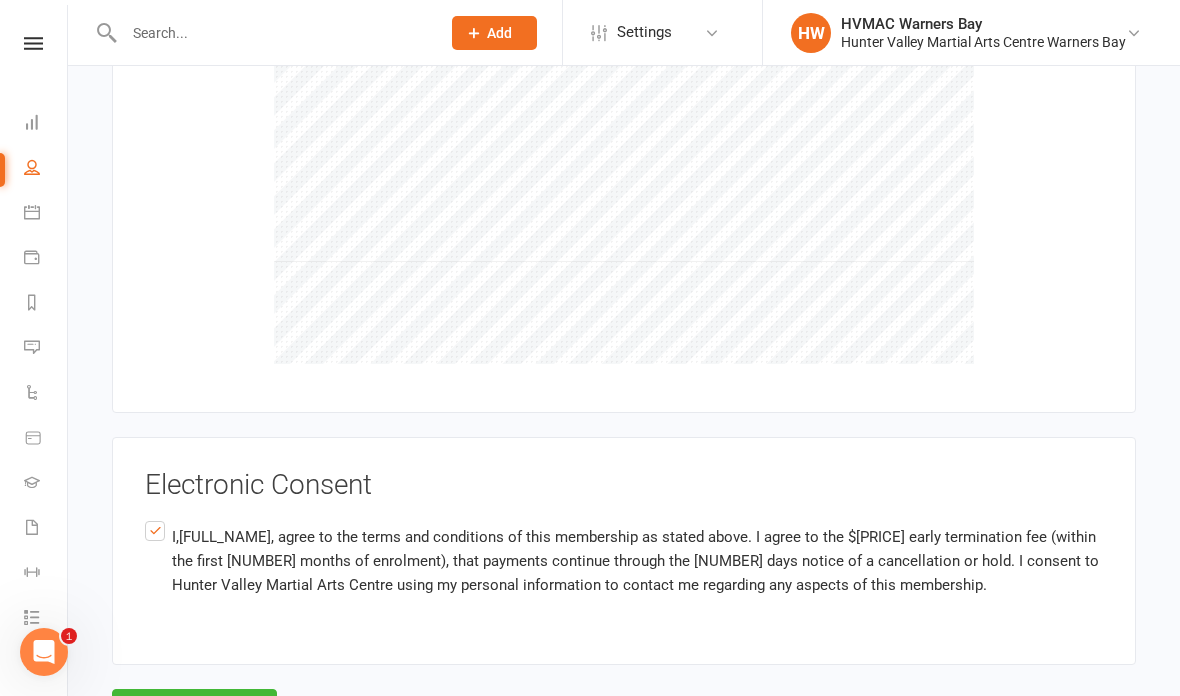click on "Agree & Submit" at bounding box center [194, 710] 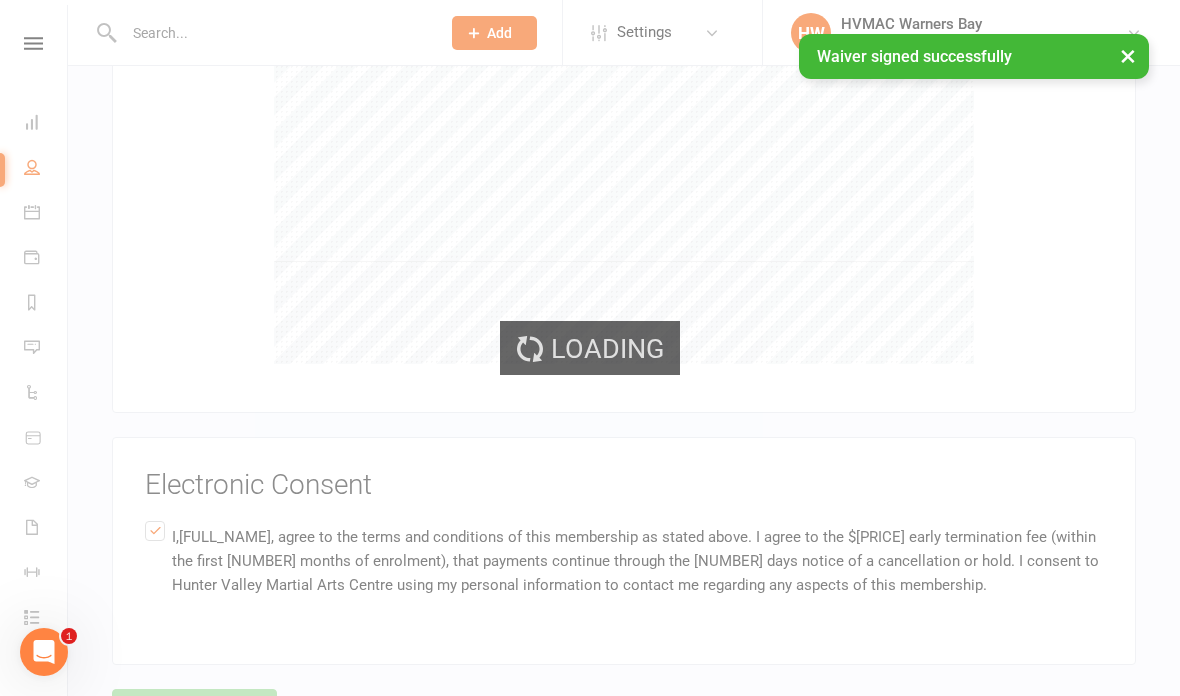 scroll, scrollTop: 0, scrollLeft: 0, axis: both 